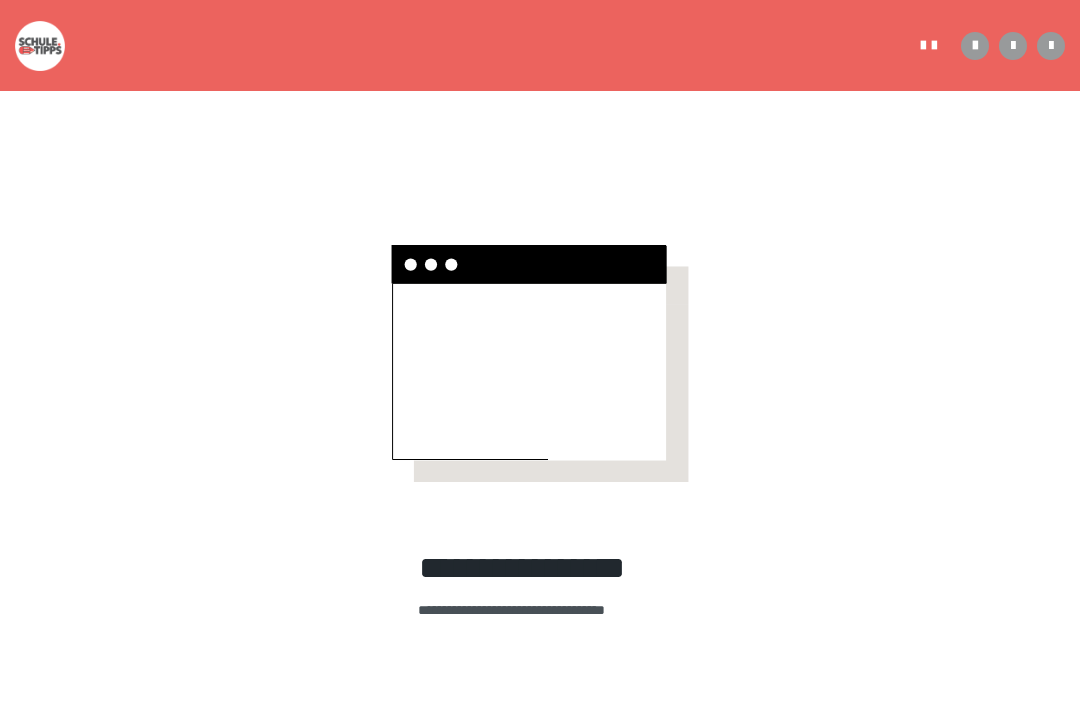 scroll, scrollTop: 0, scrollLeft: 0, axis: both 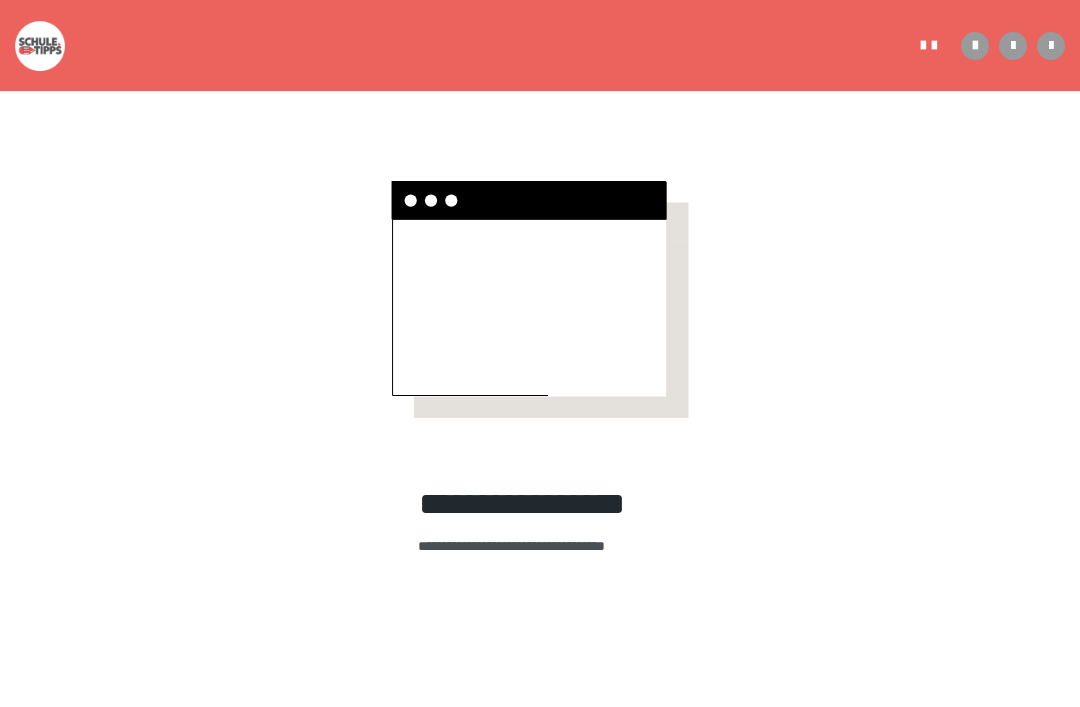click at bounding box center [923, 46] 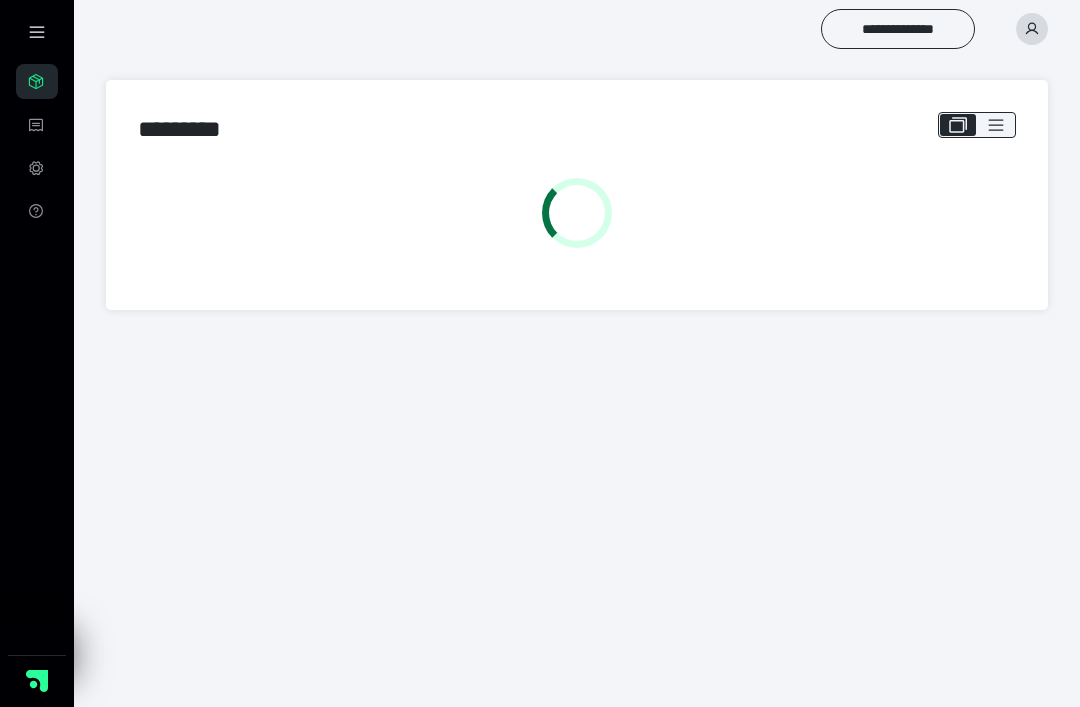 scroll, scrollTop: 0, scrollLeft: 0, axis: both 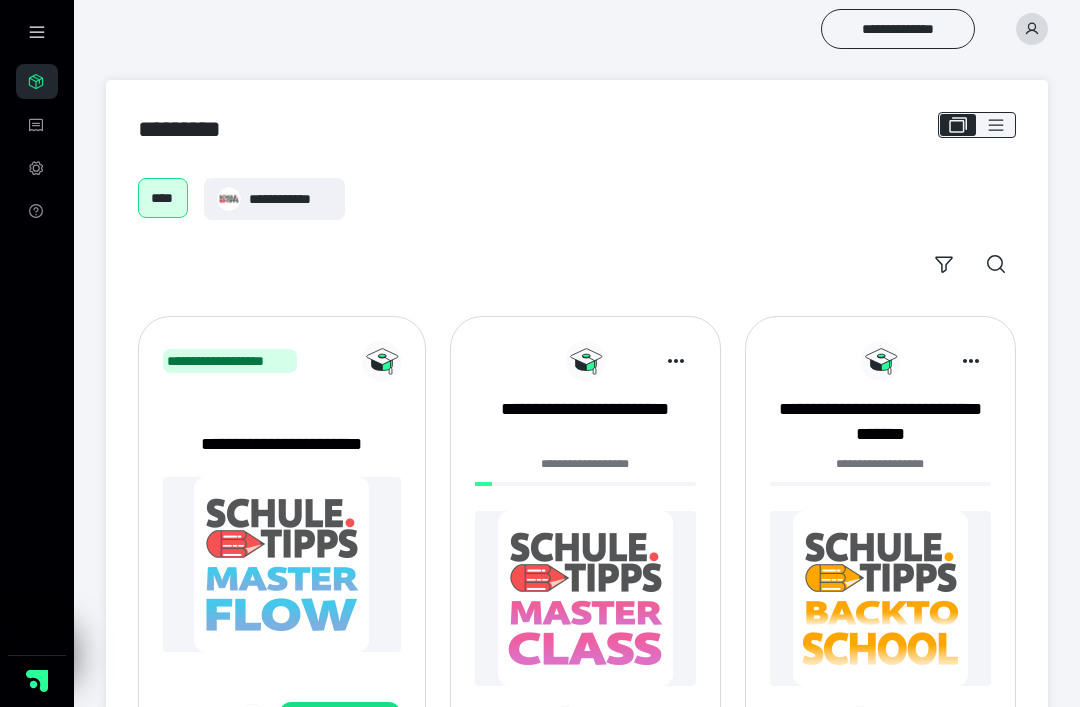 click 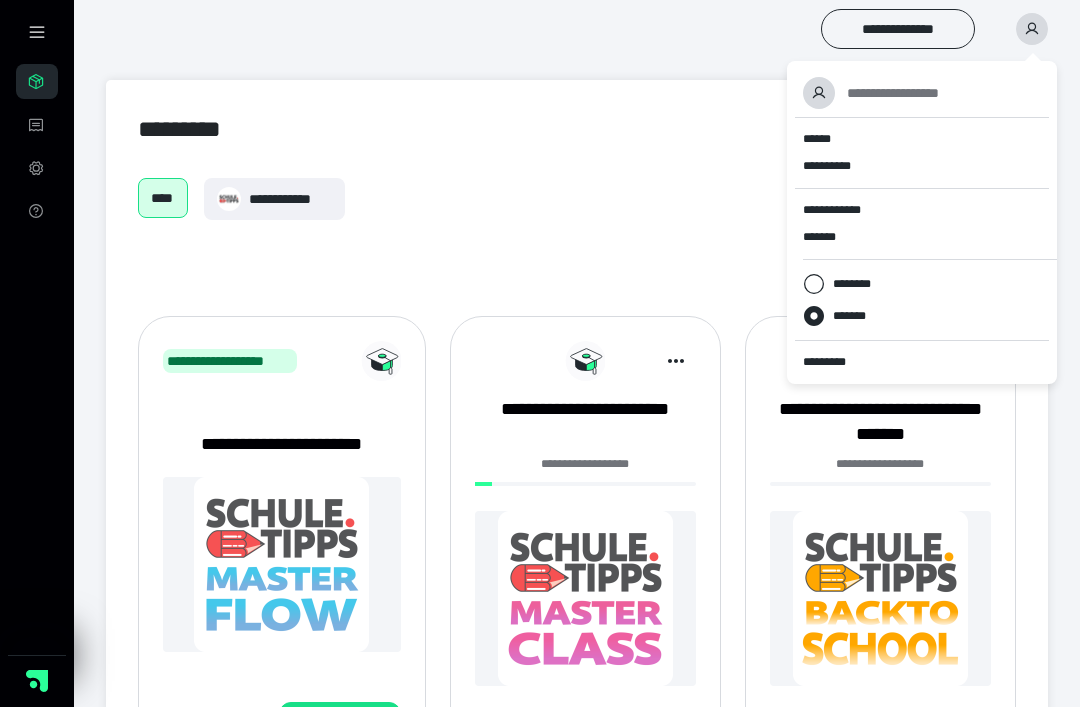 click on "*********" at bounding box center [922, 362] 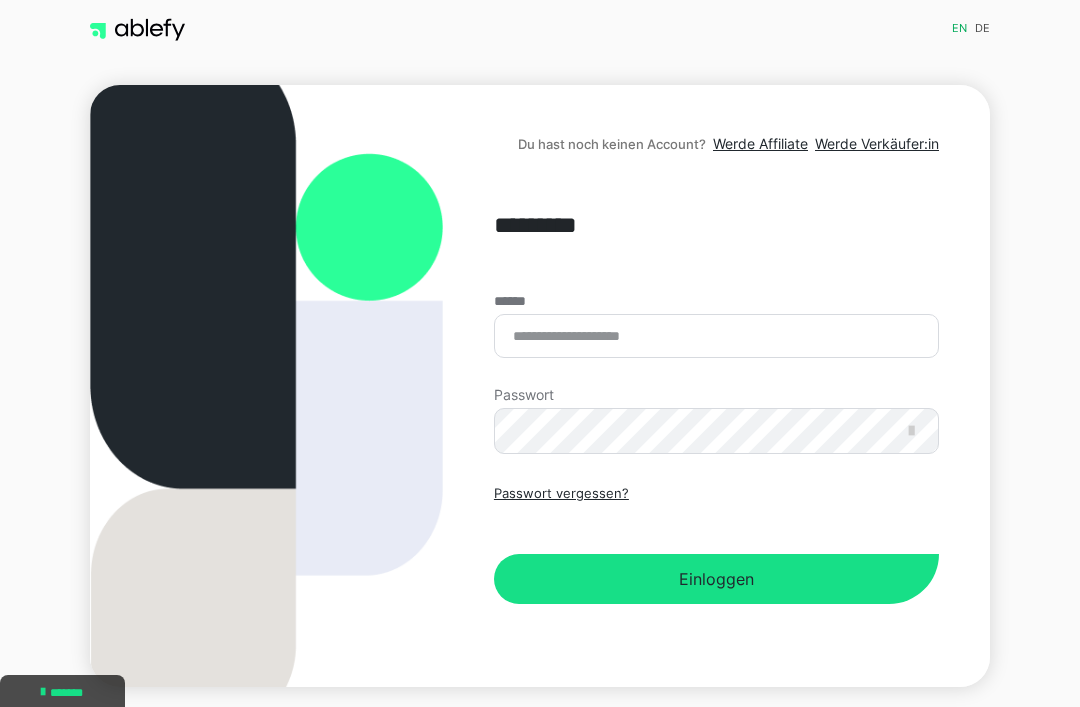 scroll, scrollTop: 0, scrollLeft: 0, axis: both 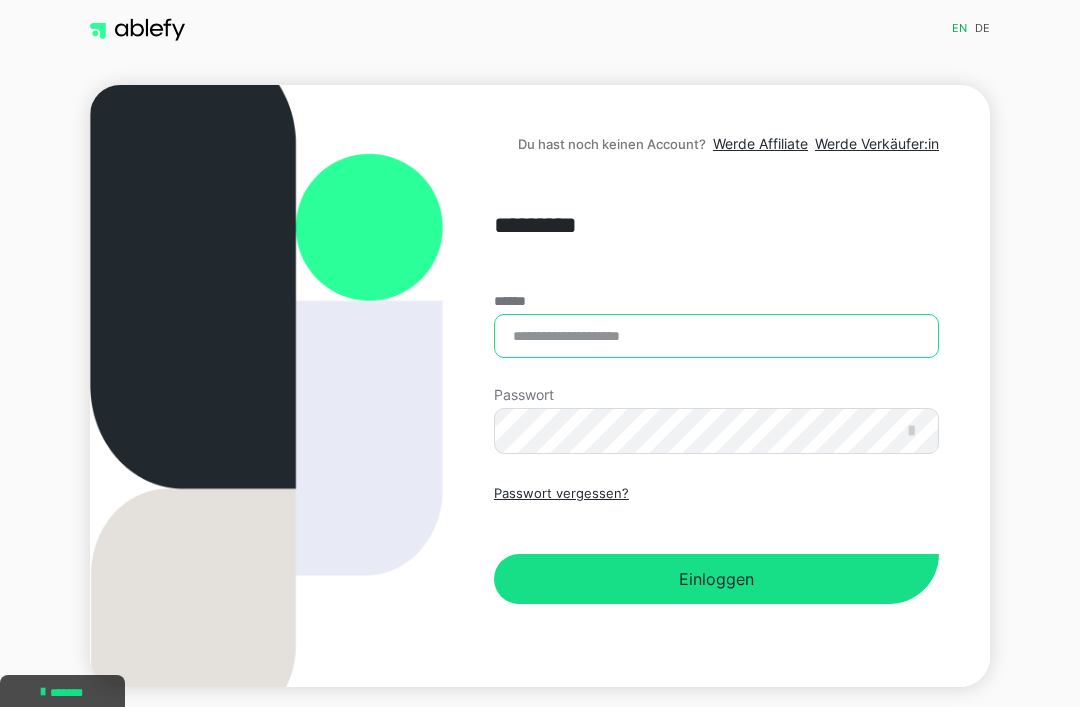 click on "******" at bounding box center (716, 336) 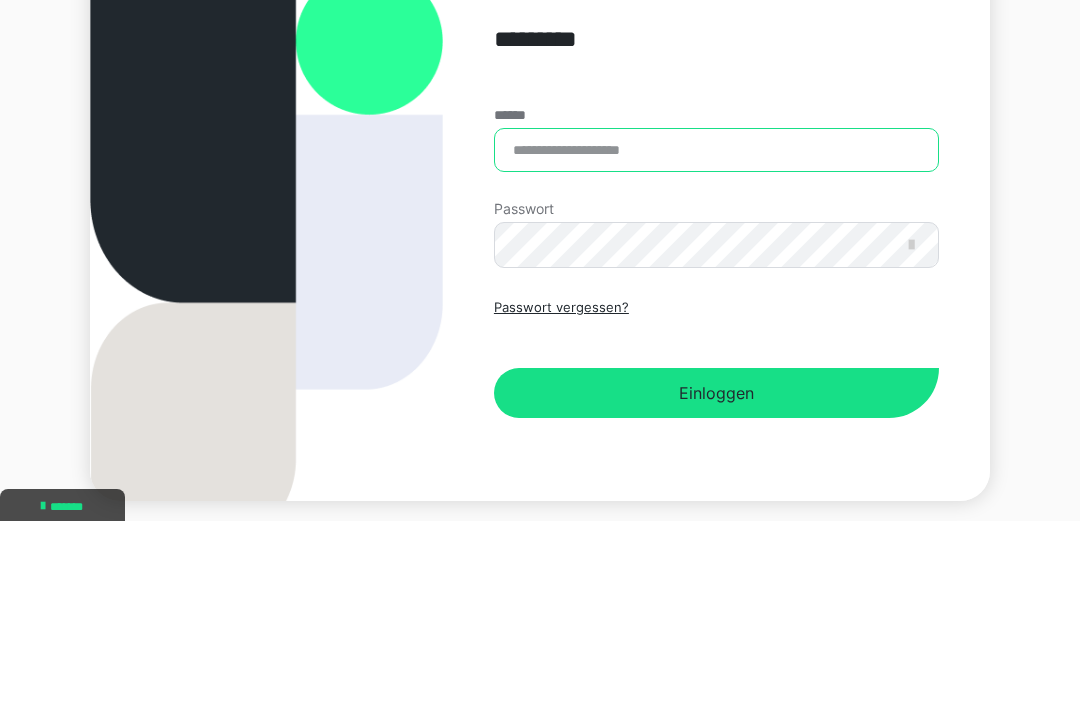 scroll, scrollTop: 68, scrollLeft: 0, axis: vertical 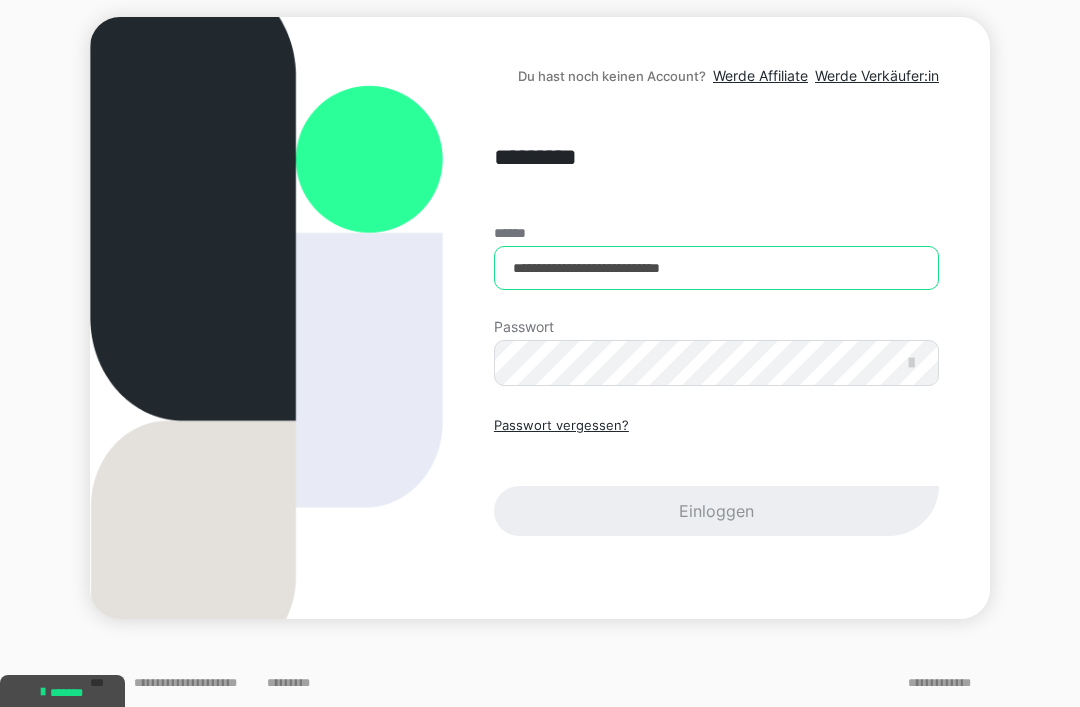 type on "**********" 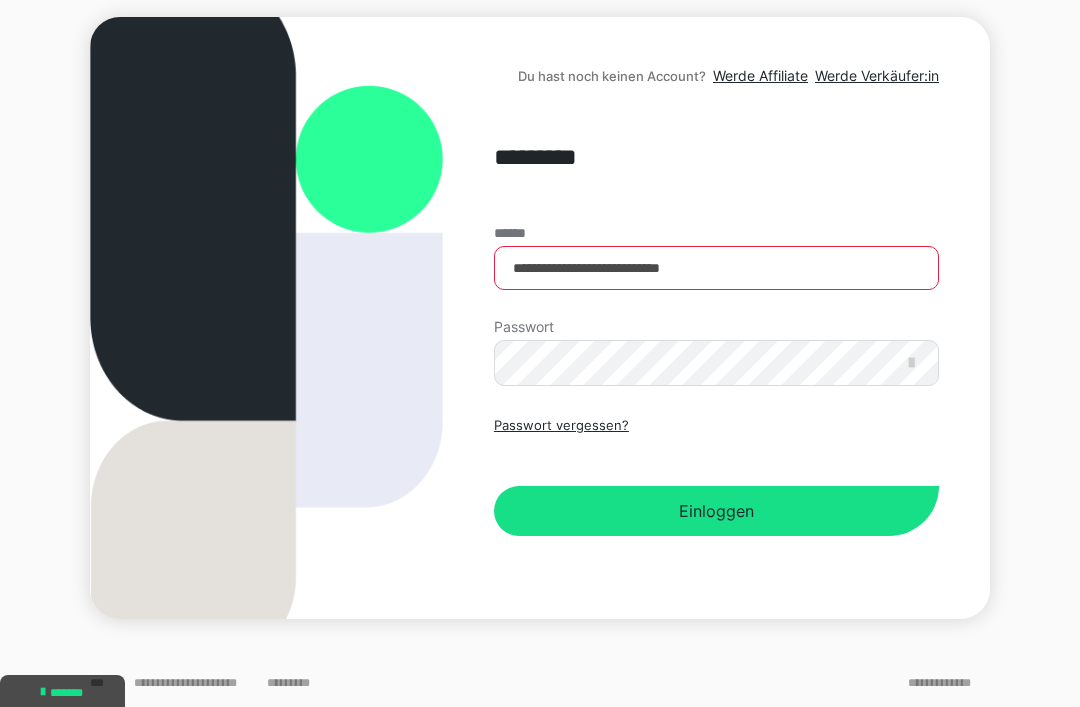 click on "Einloggen" at bounding box center (716, 511) 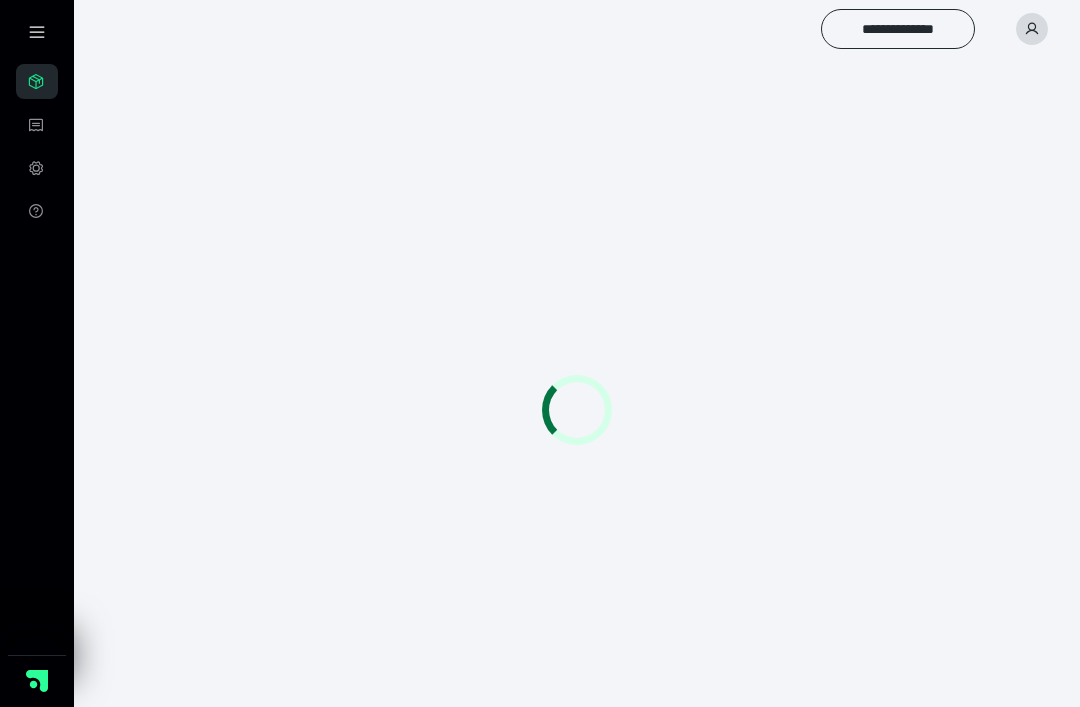 scroll, scrollTop: 0, scrollLeft: 0, axis: both 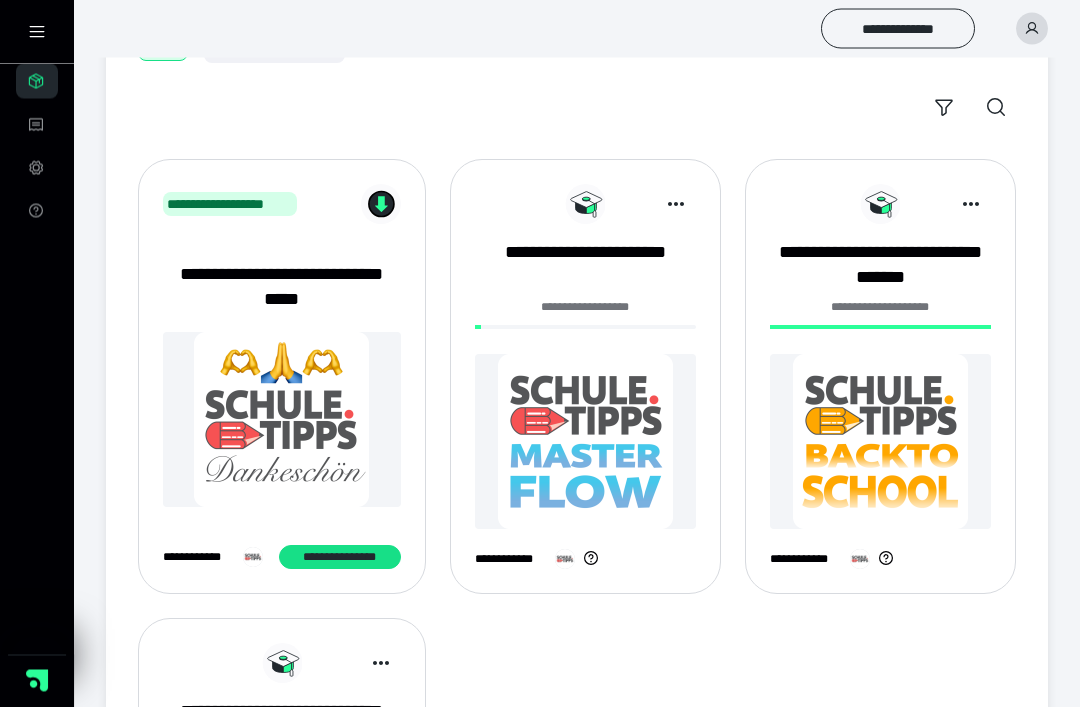 click at bounding box center [585, 442] 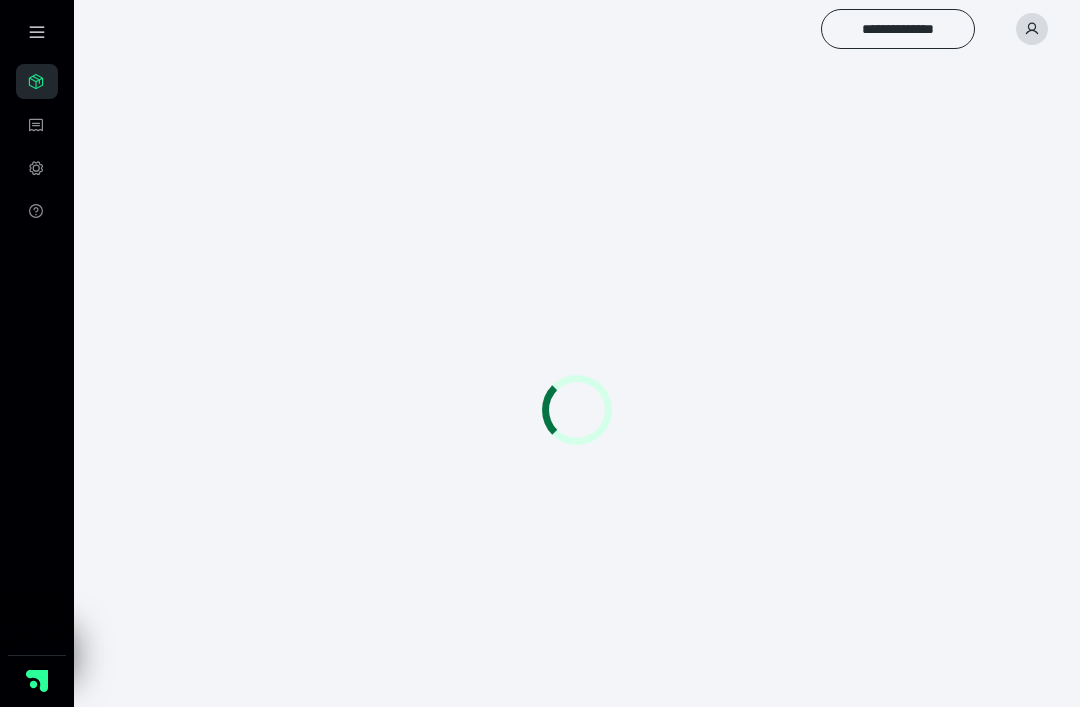 scroll, scrollTop: 0, scrollLeft: 0, axis: both 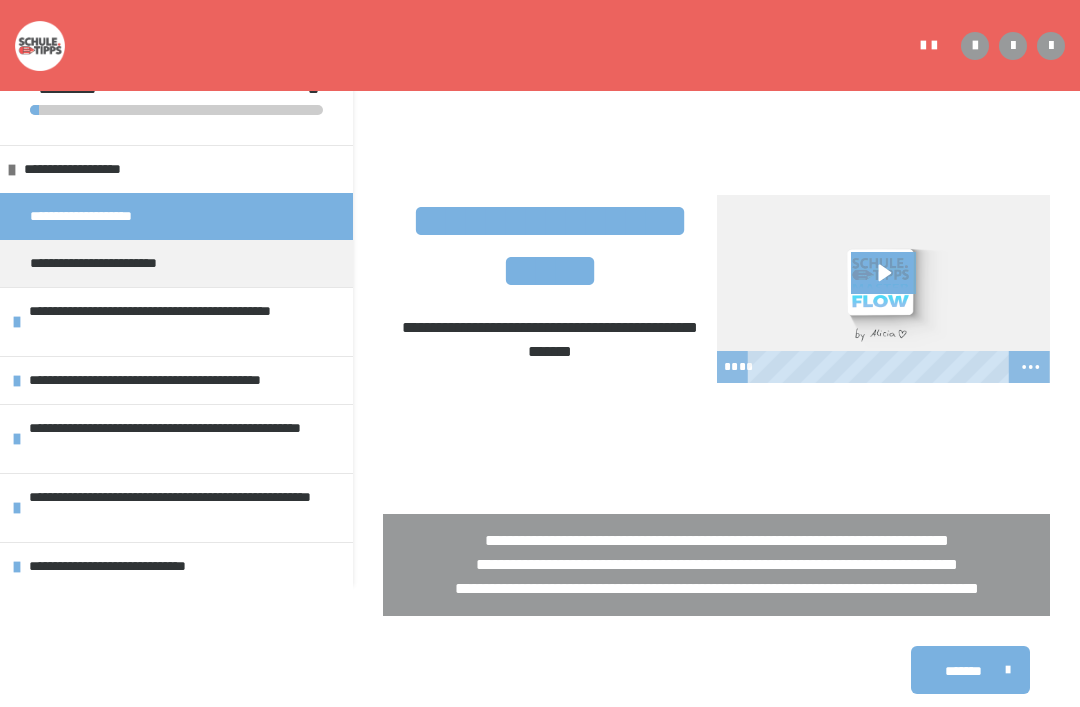 click on "**********" at bounding box center (186, 322) 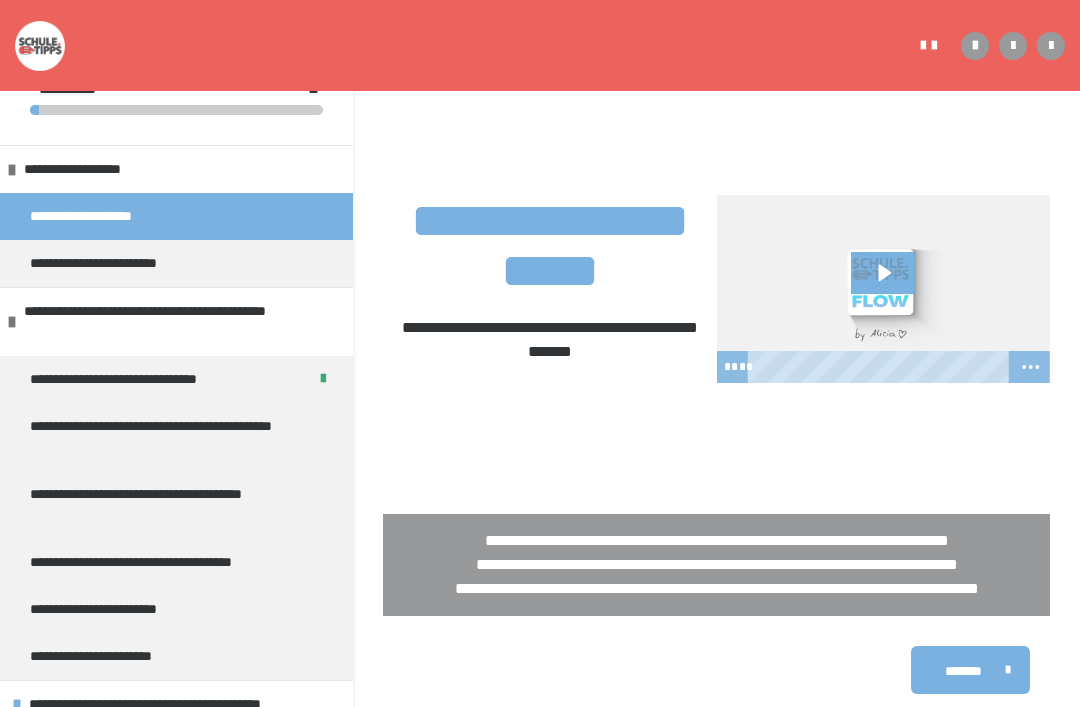 click on "**********" at bounding box center [168, 437] 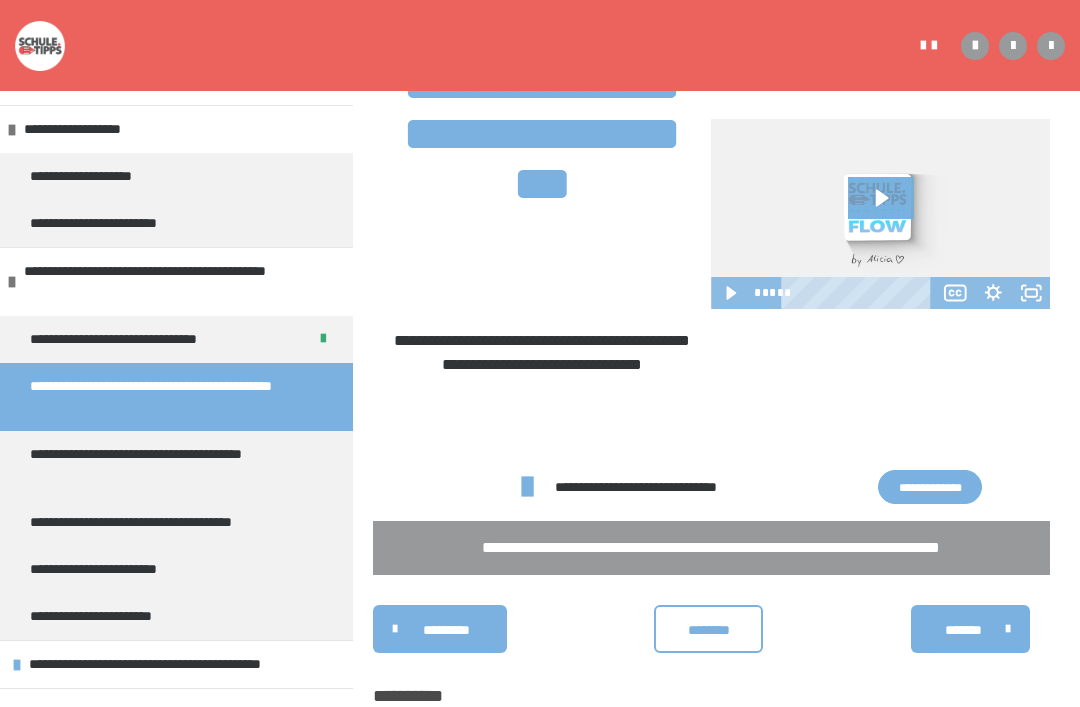 scroll, scrollTop: 471, scrollLeft: 0, axis: vertical 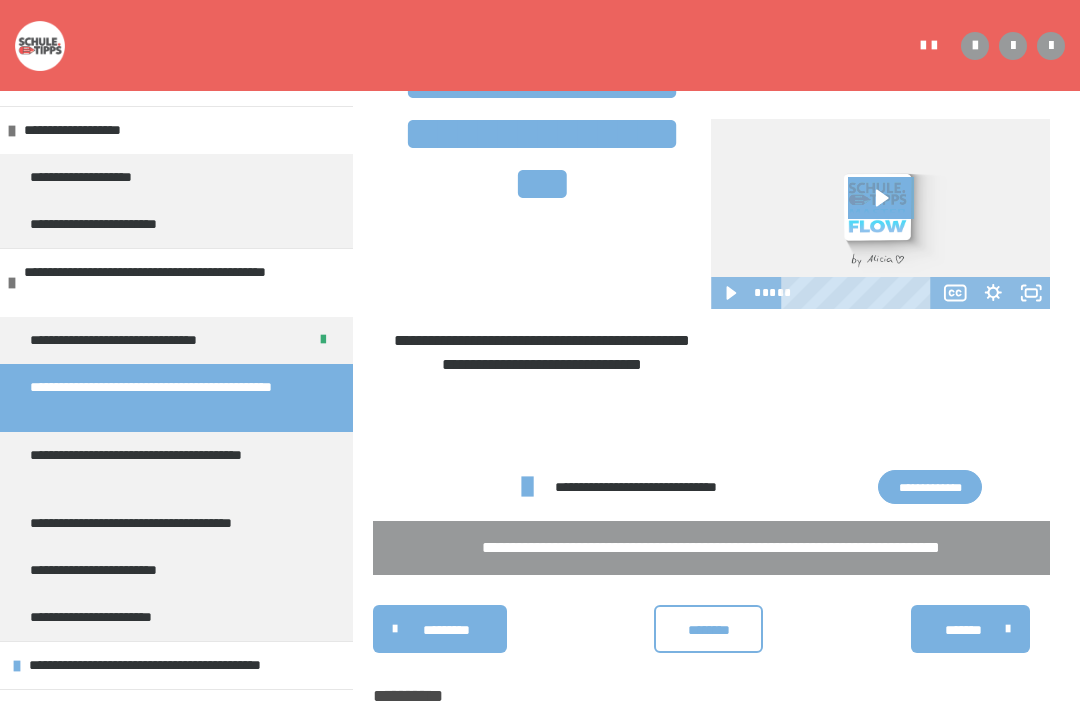 click on "**********" at bounding box center (168, 466) 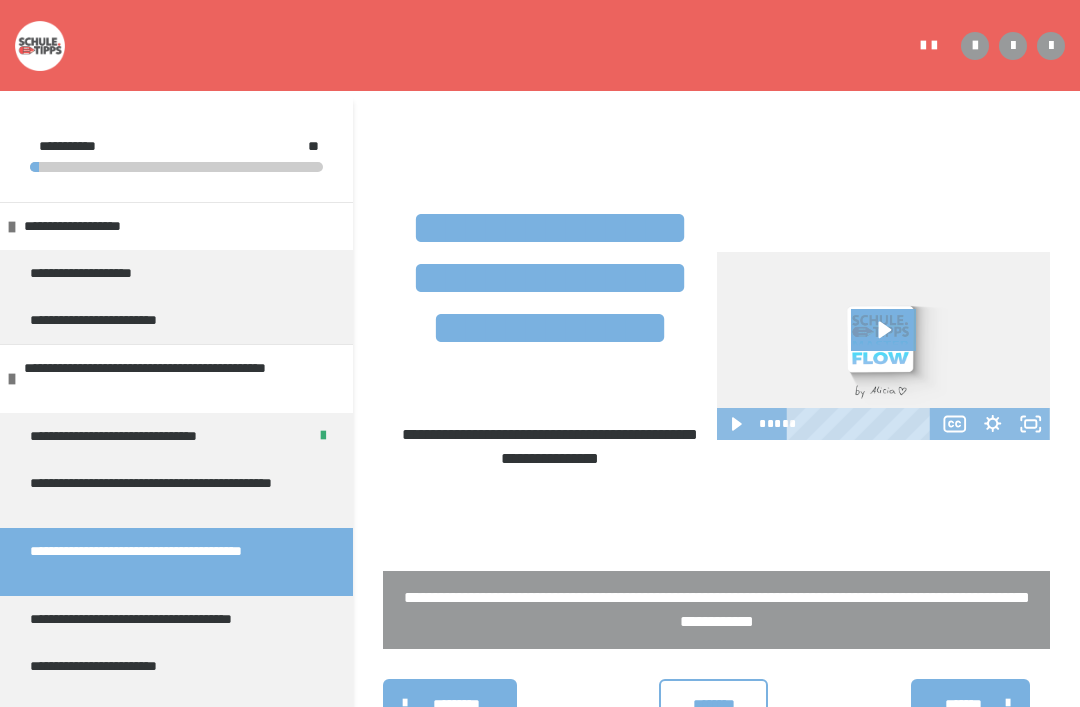 scroll, scrollTop: 364, scrollLeft: 0, axis: vertical 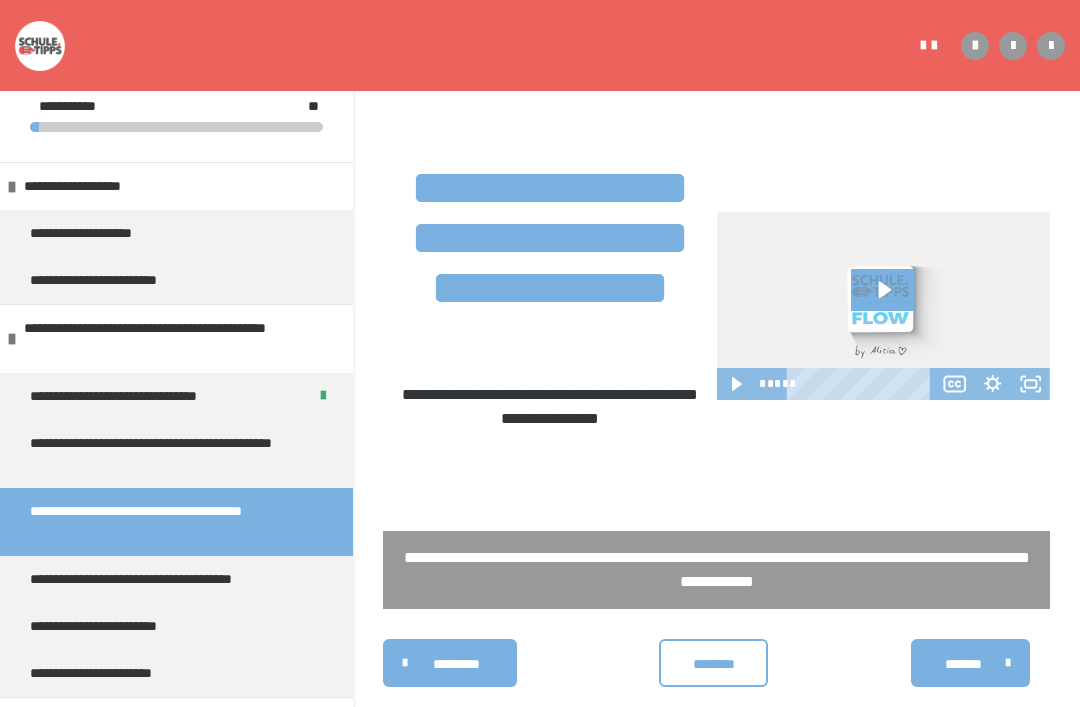click 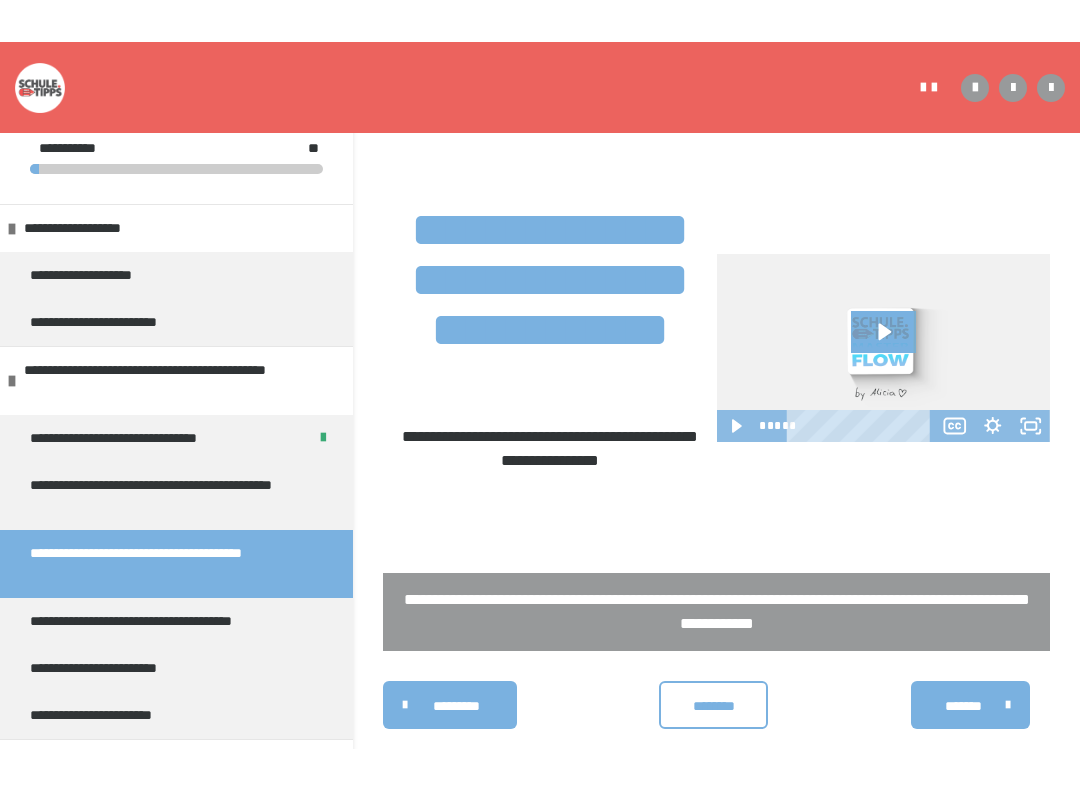 scroll, scrollTop: 20, scrollLeft: 0, axis: vertical 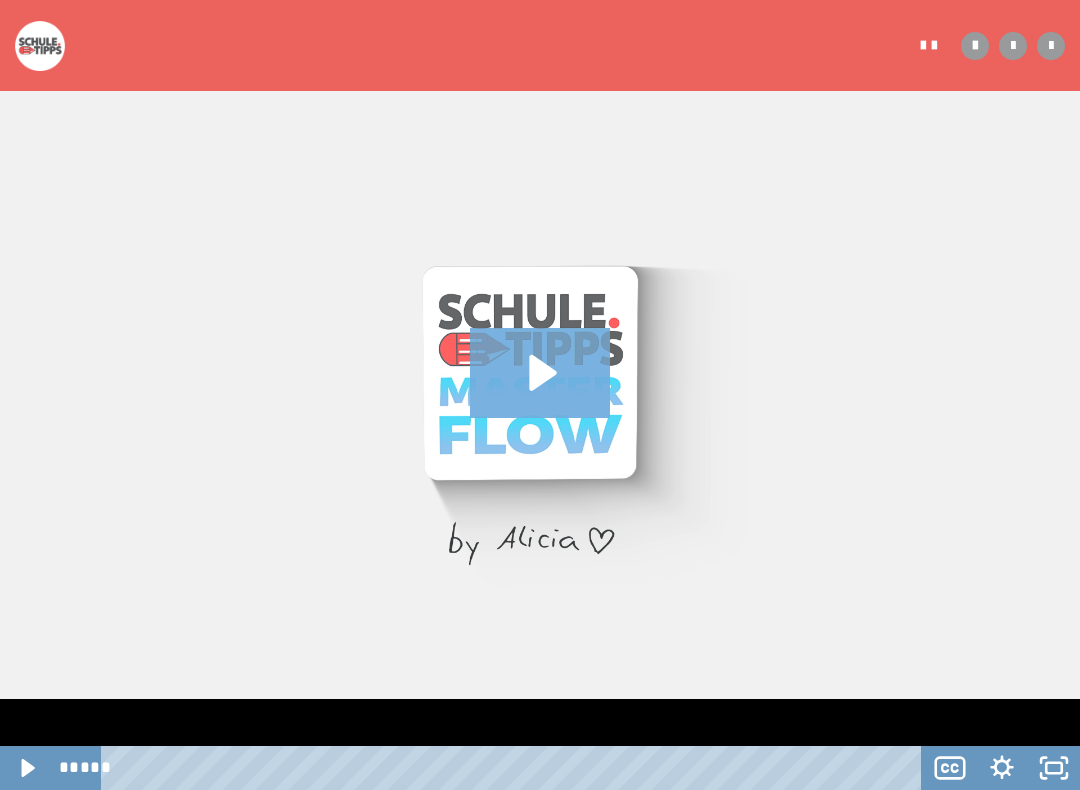 click 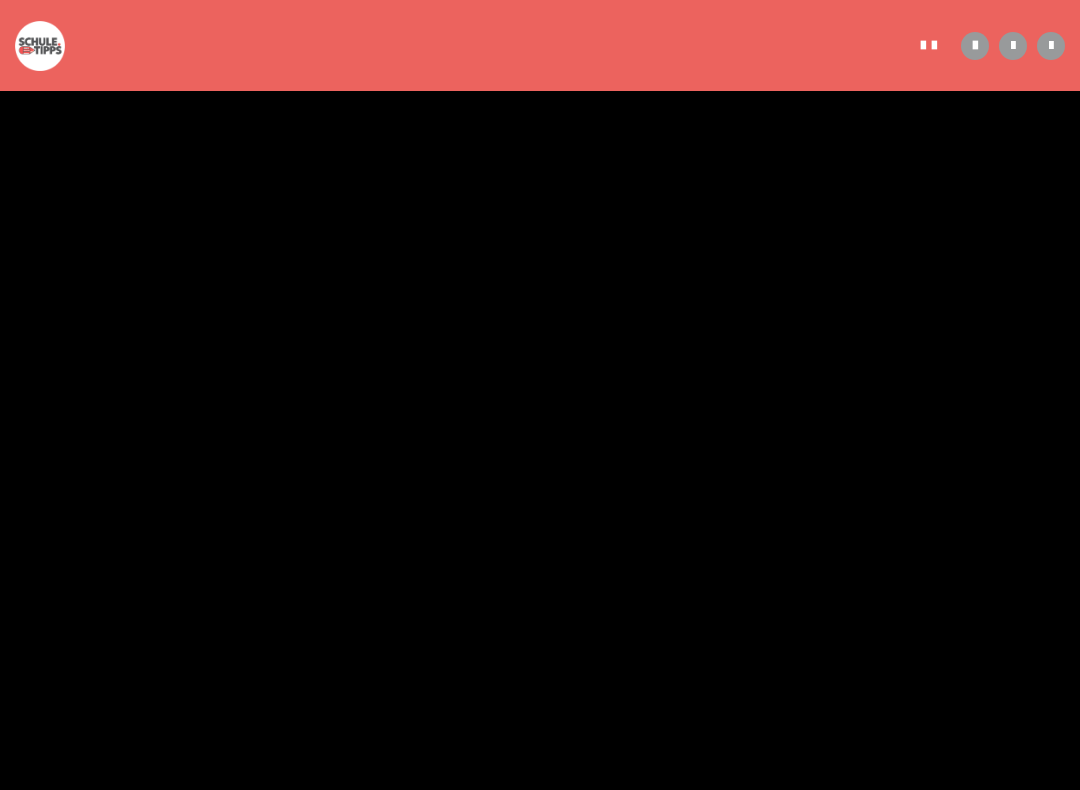 click at bounding box center (540, 395) 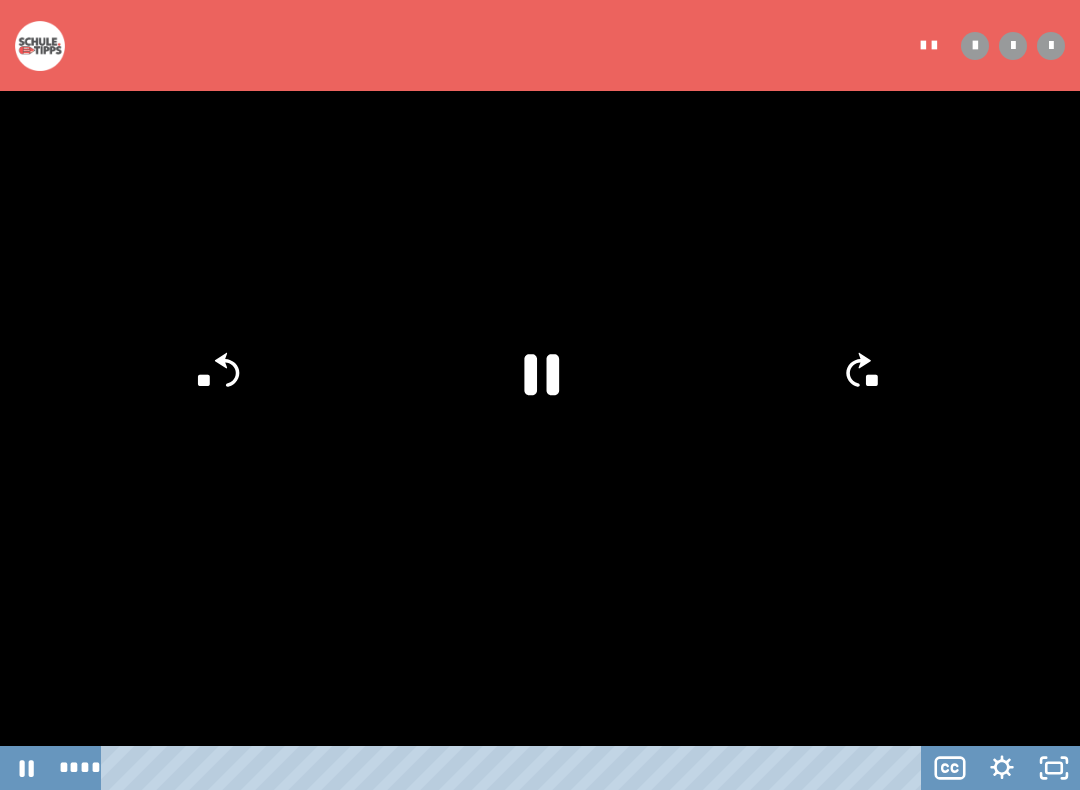 click 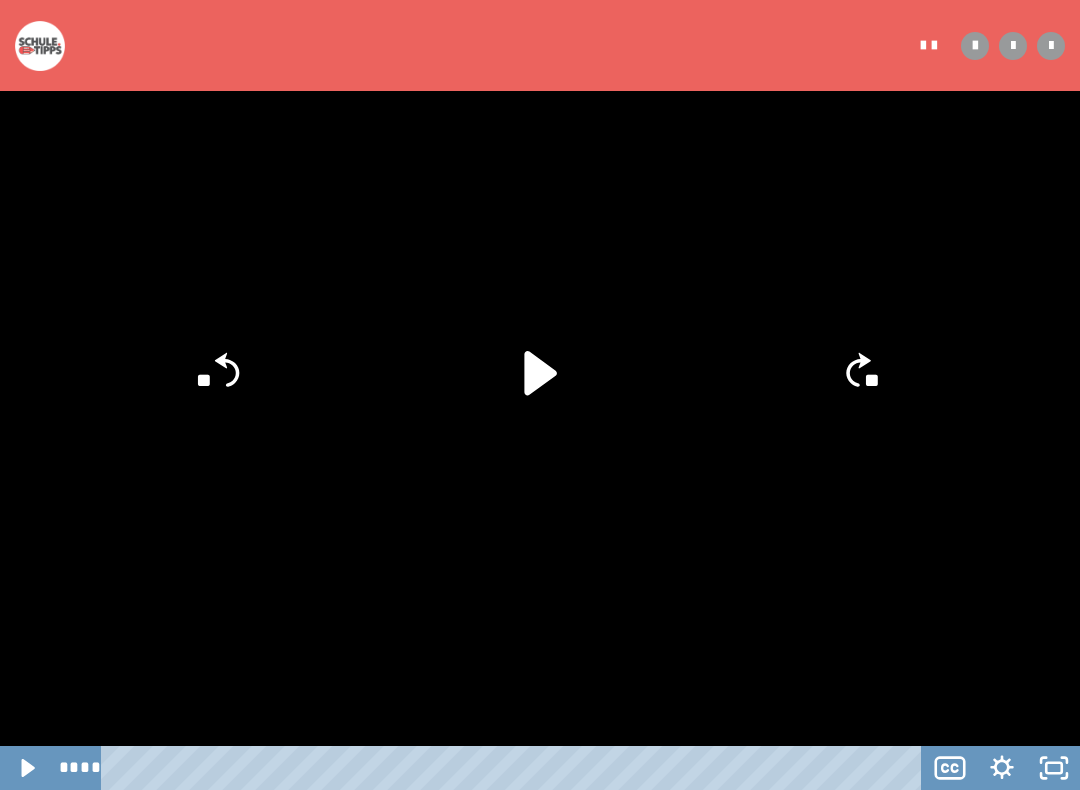 click 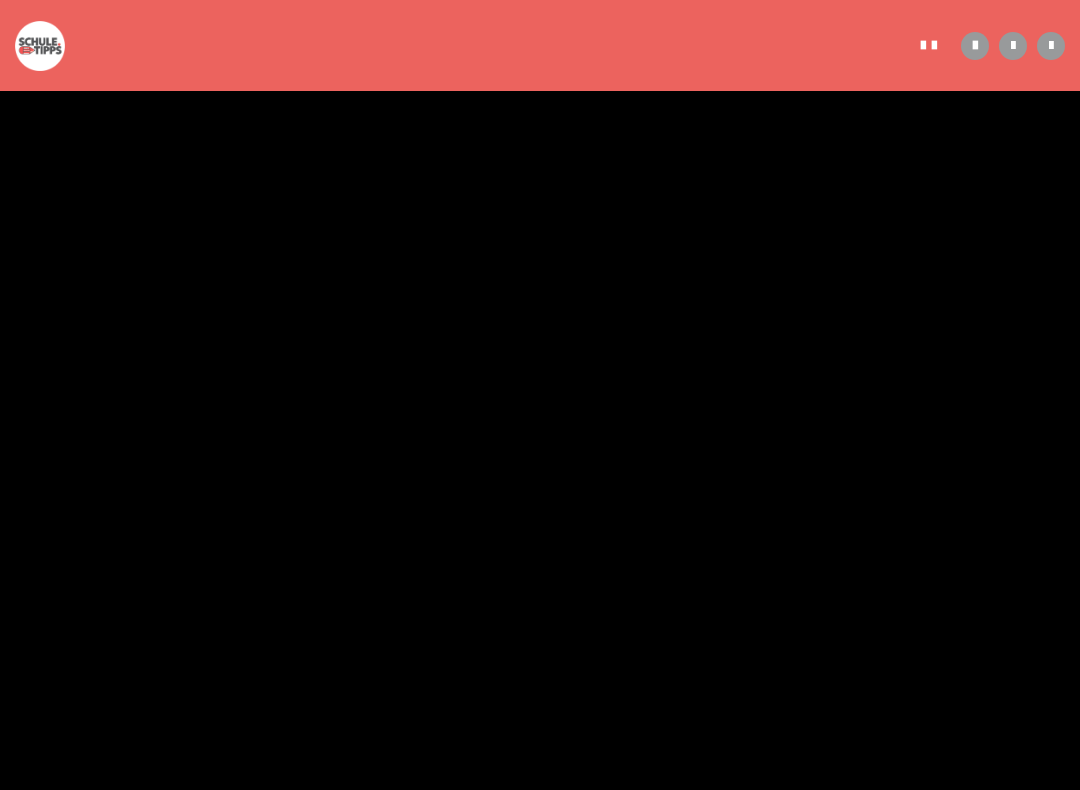 click at bounding box center (540, 395) 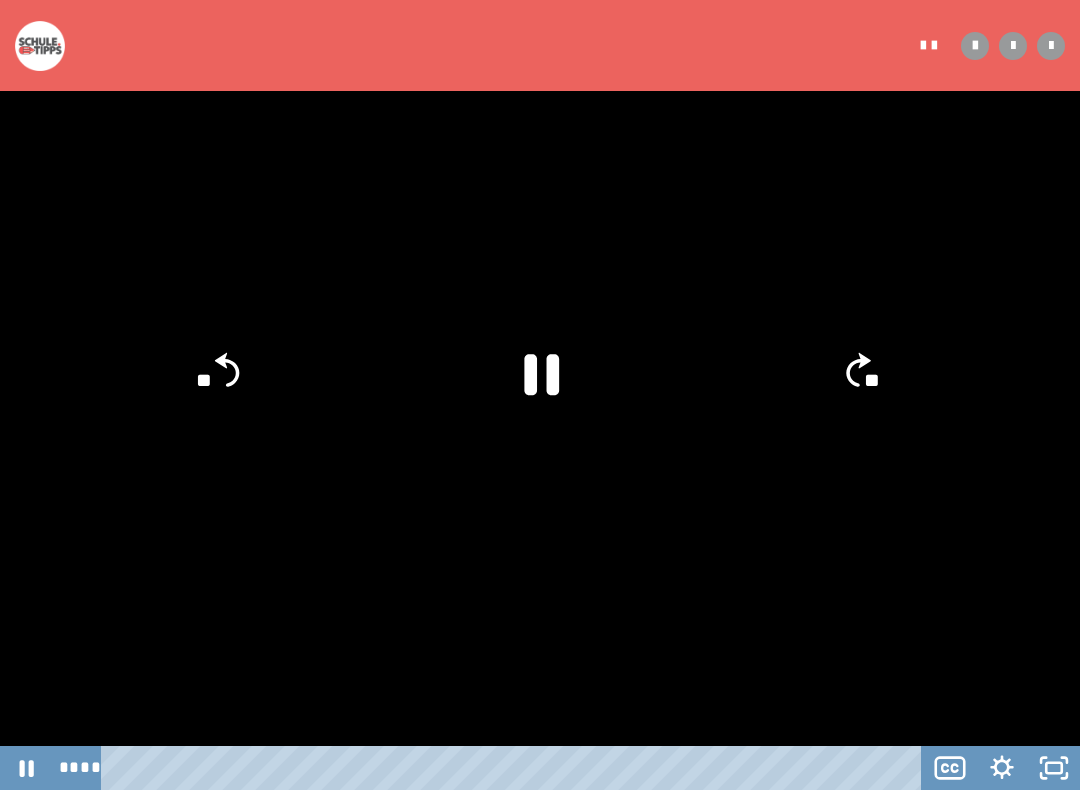 click 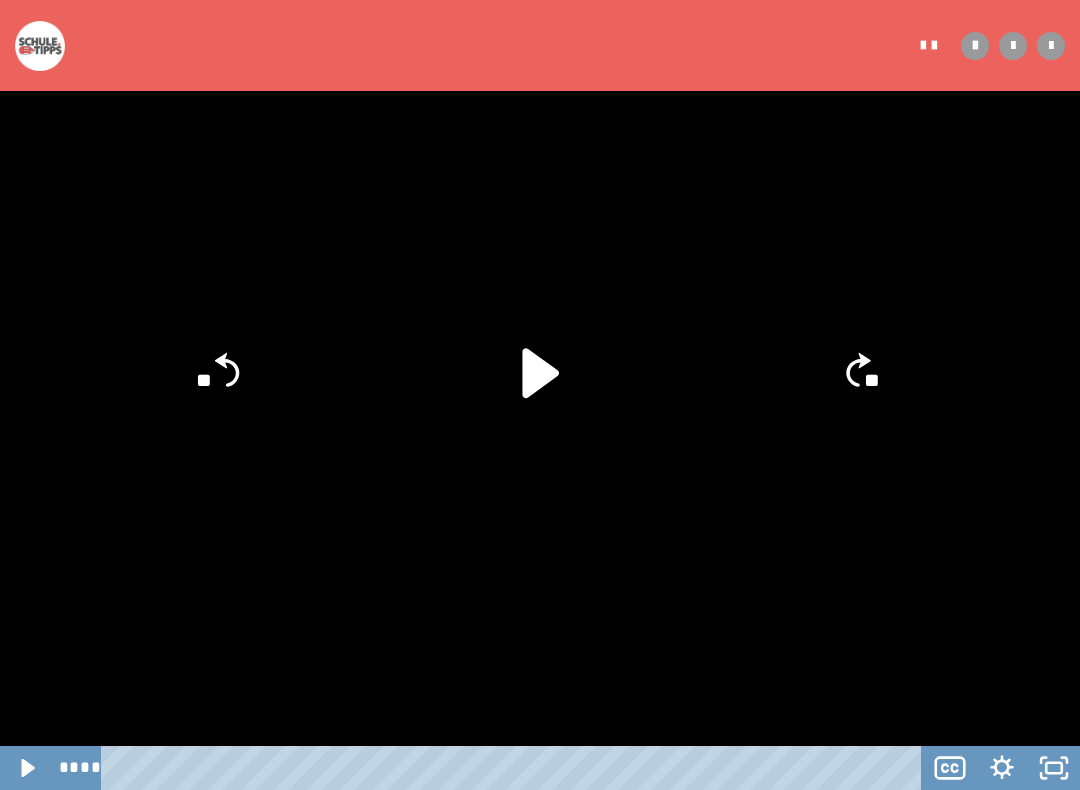 click 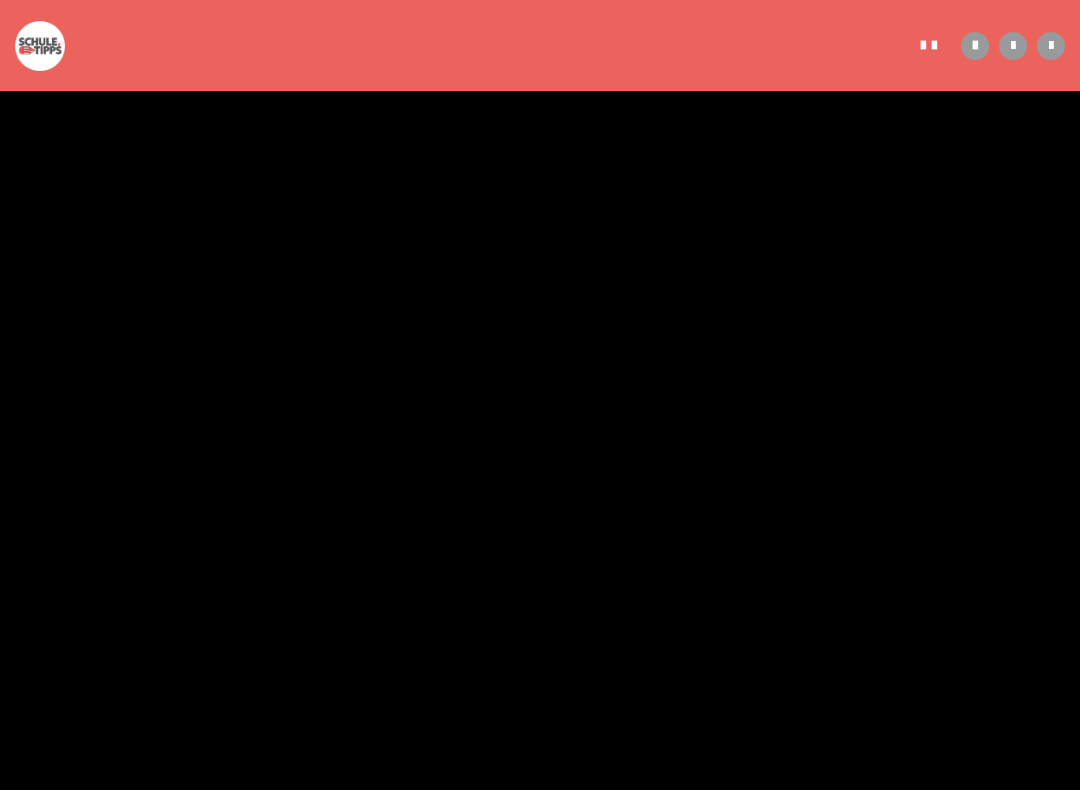 click at bounding box center (540, 395) 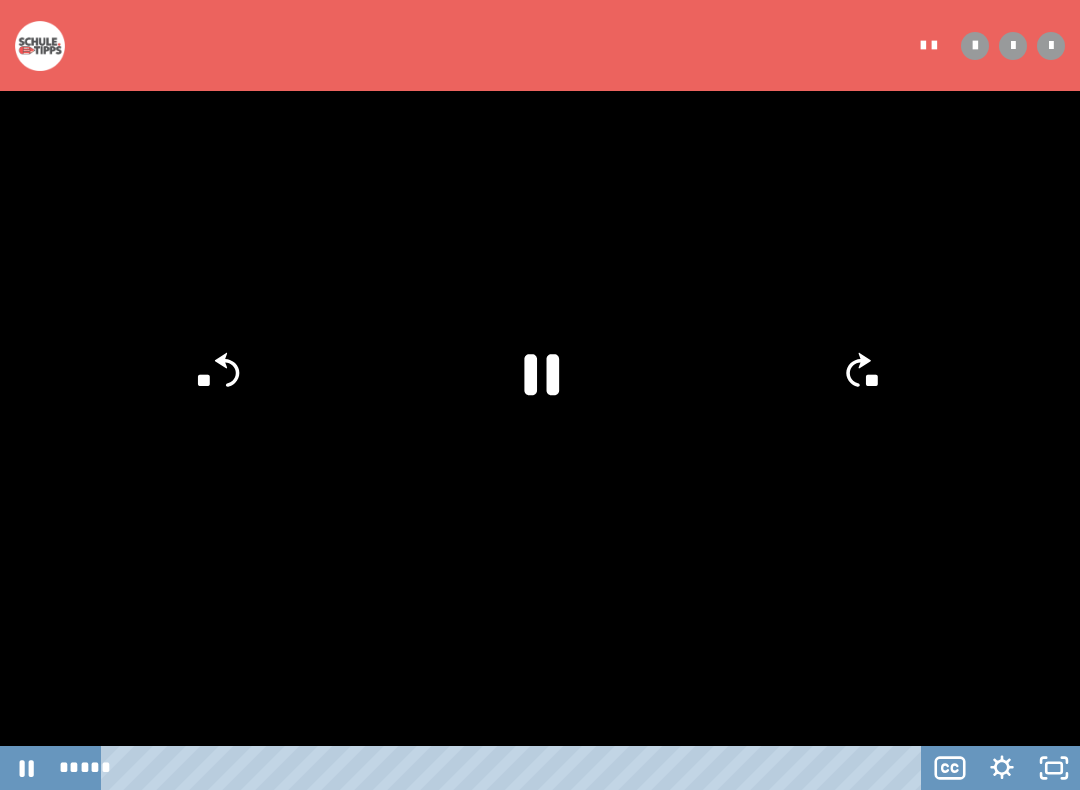 click at bounding box center (540, 395) 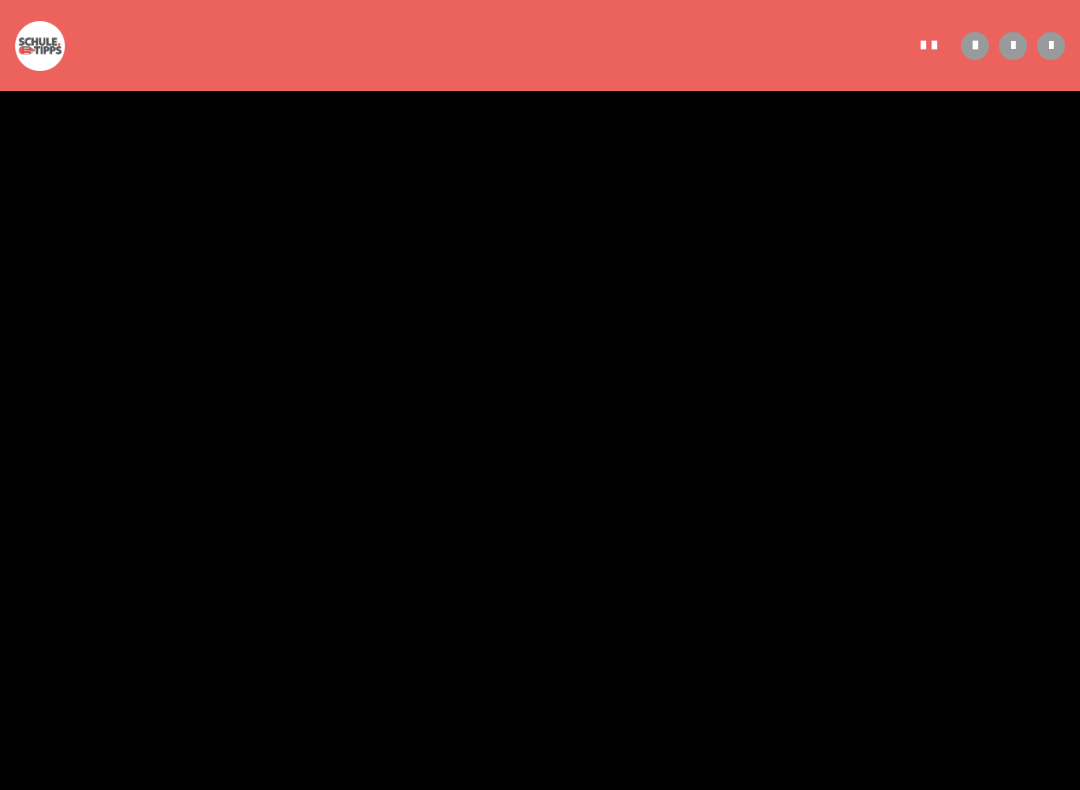 click at bounding box center (540, 395) 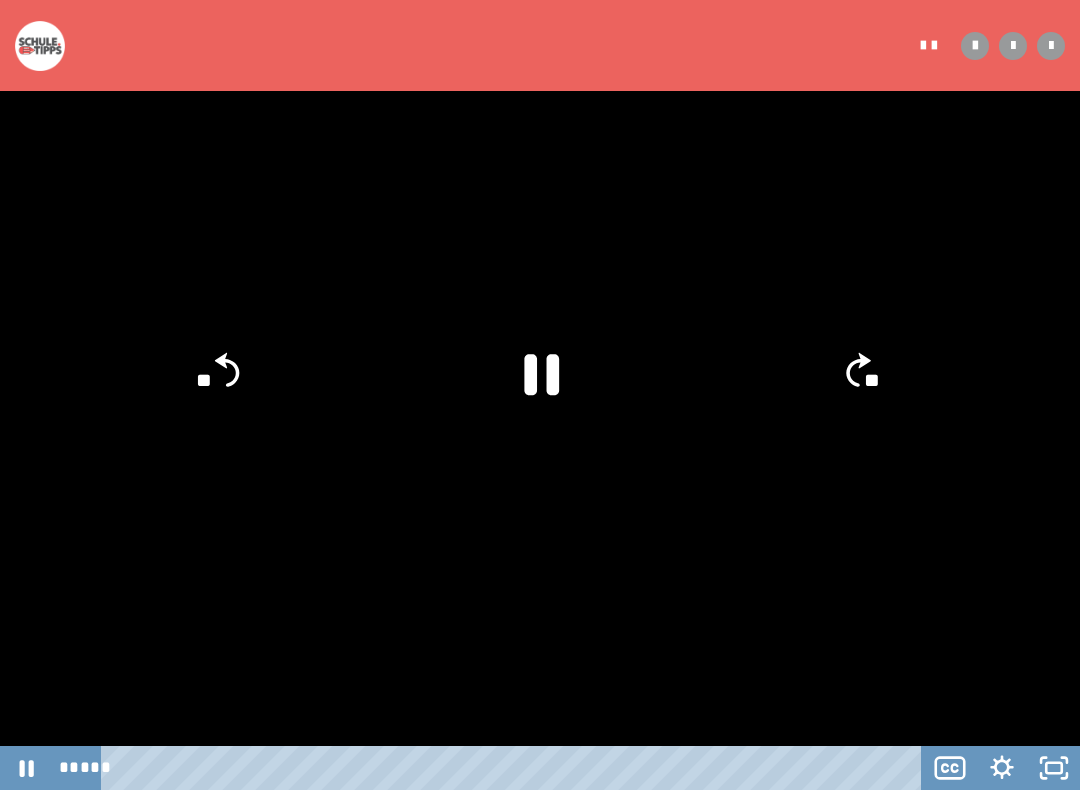 click 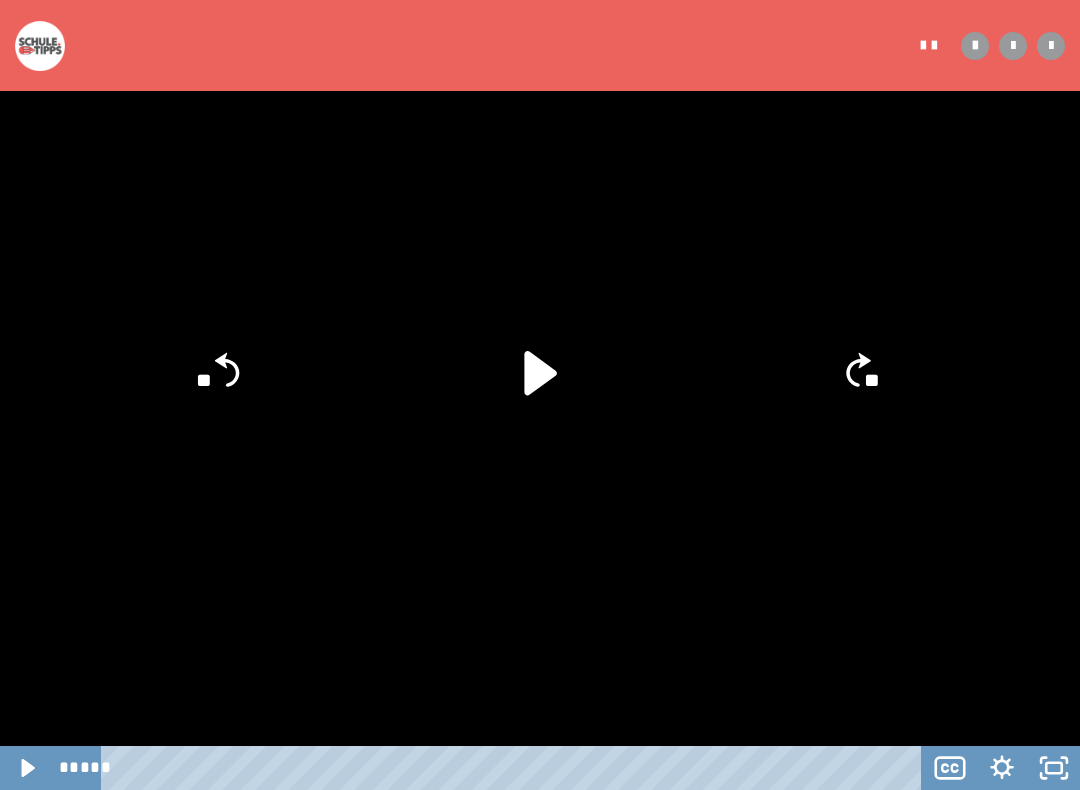click 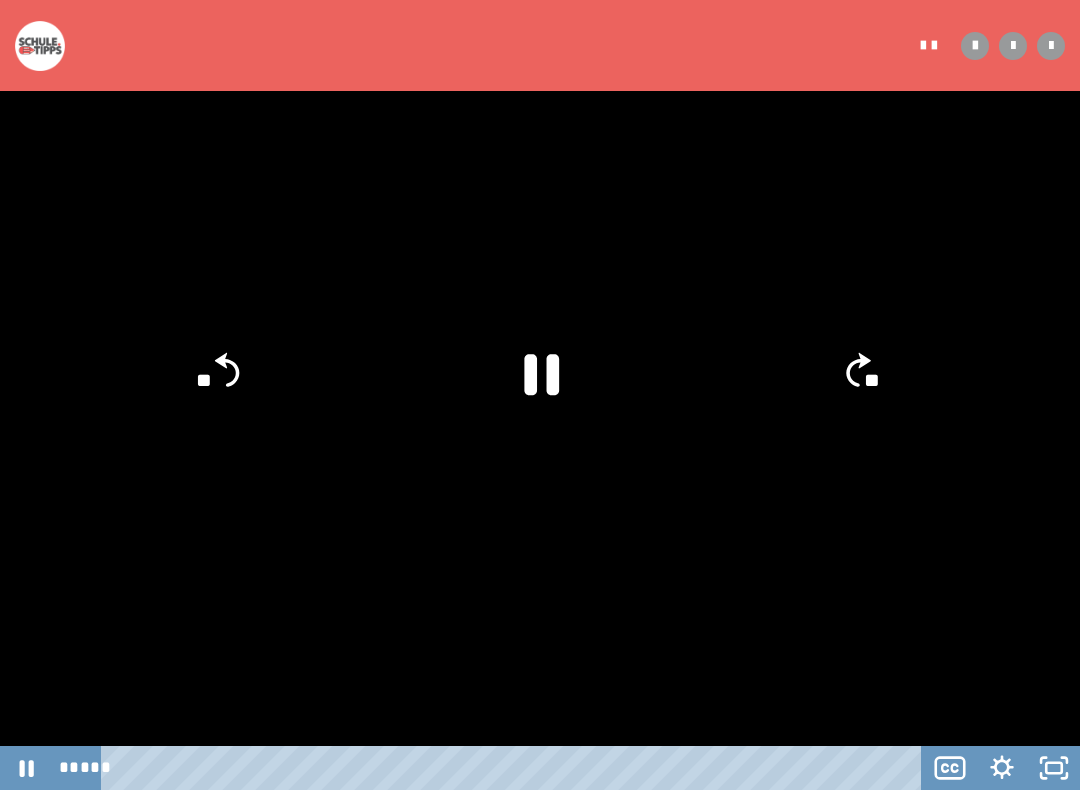 click at bounding box center [540, 395] 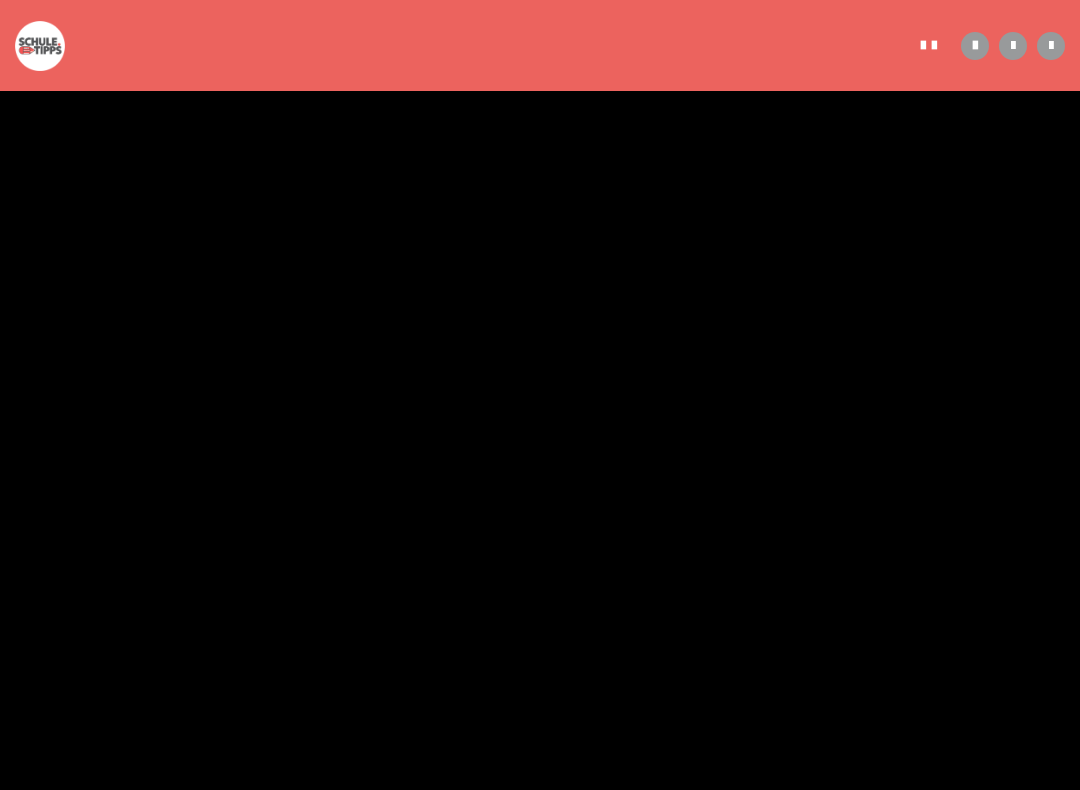 click at bounding box center (540, 395) 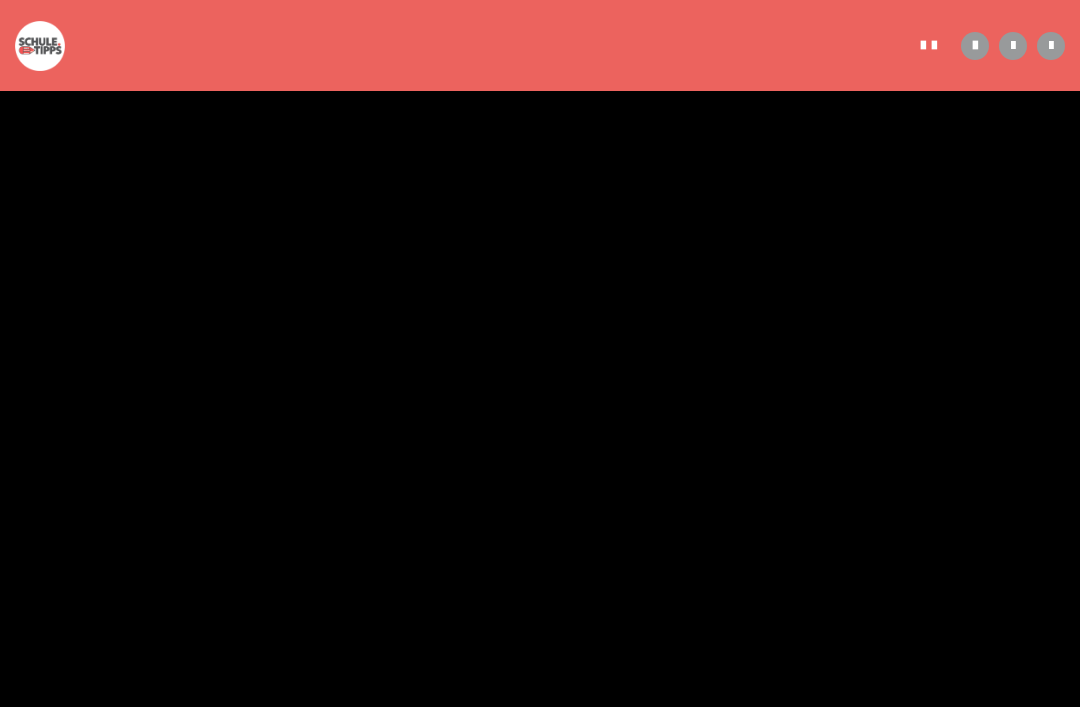 scroll, scrollTop: 450, scrollLeft: 0, axis: vertical 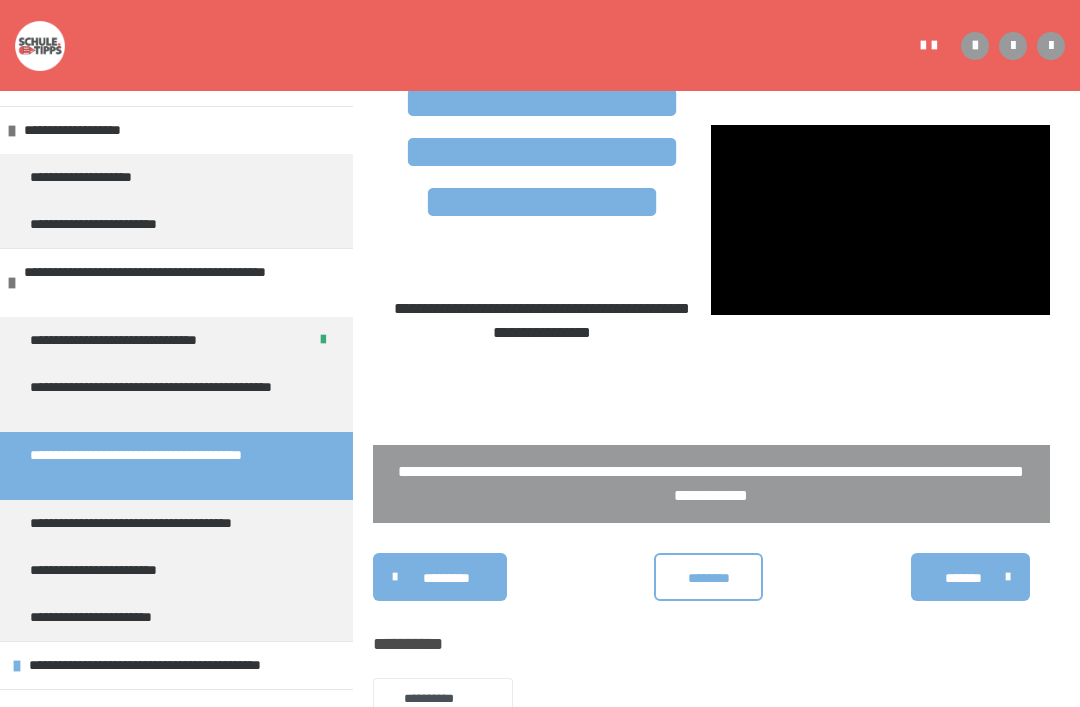 click on "**********" at bounding box center [165, 523] 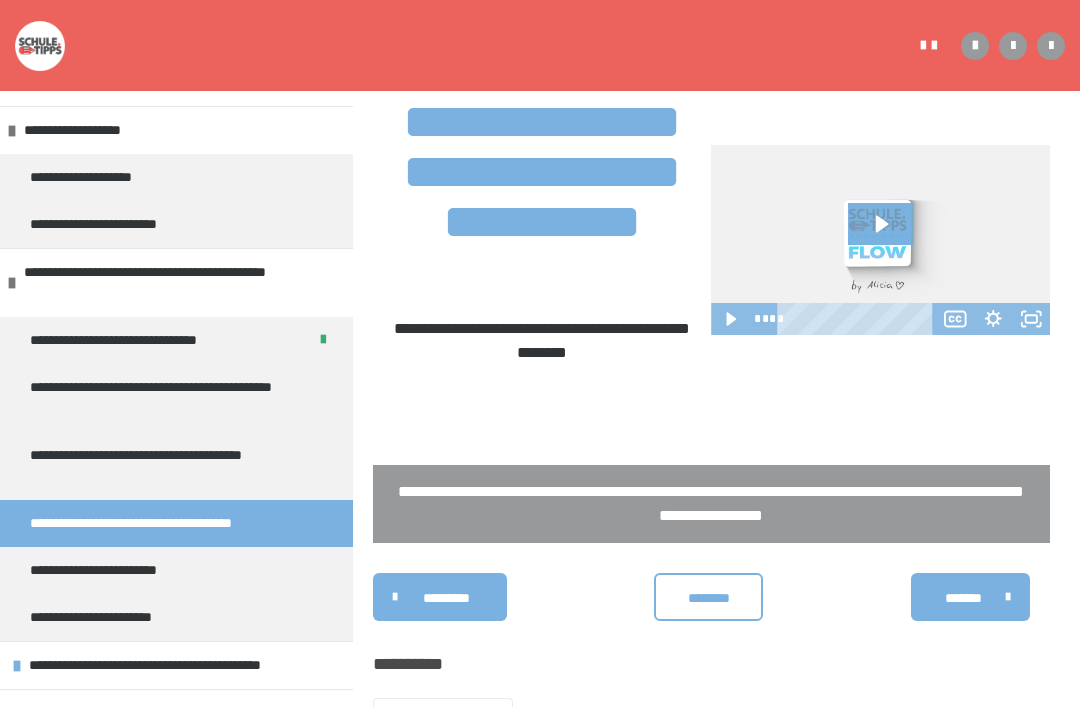 click 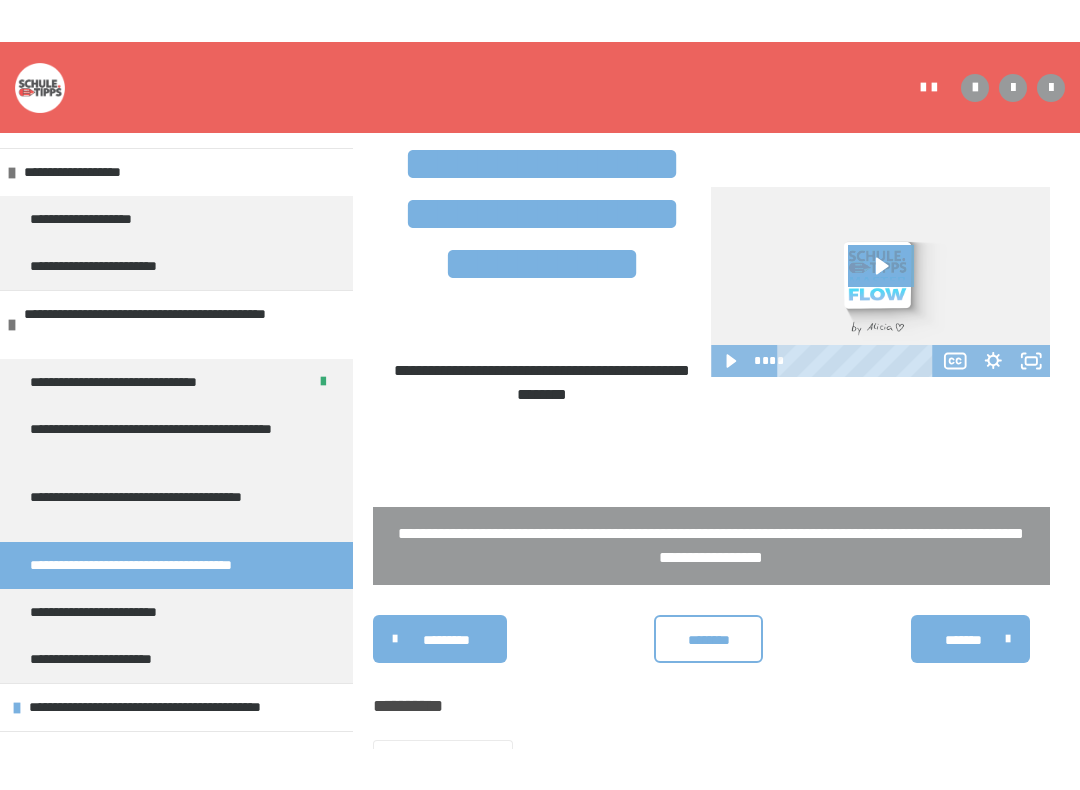 scroll, scrollTop: 20, scrollLeft: 0, axis: vertical 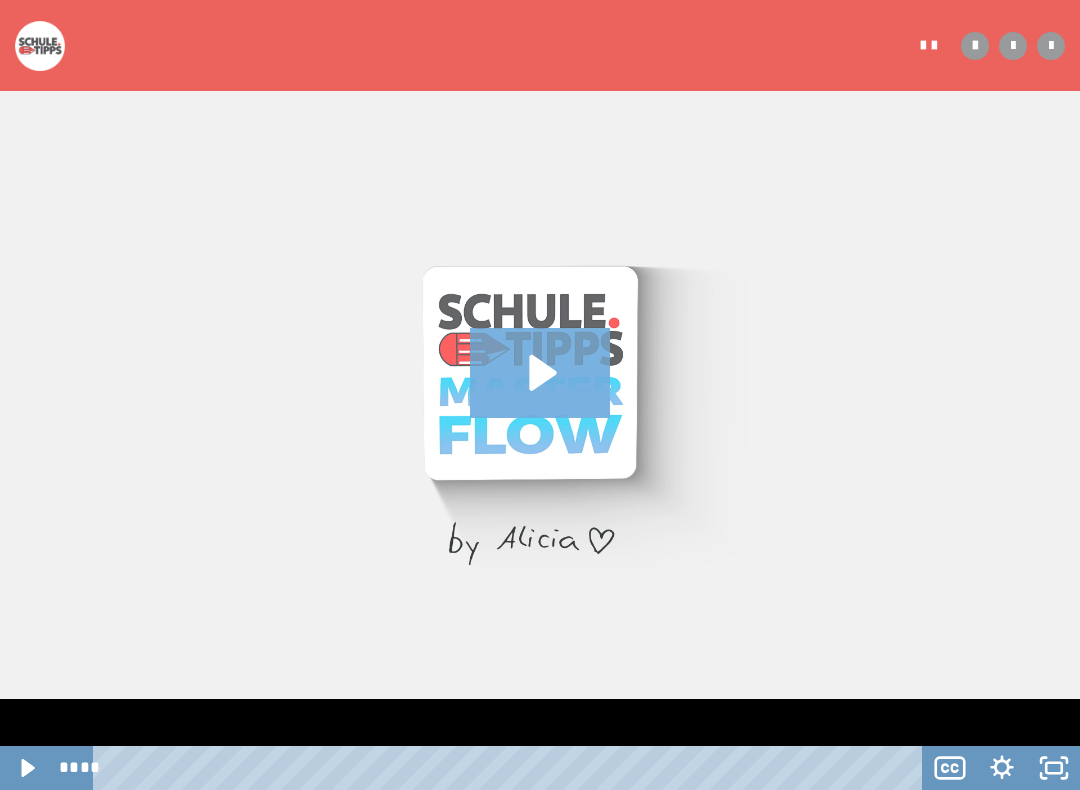 click 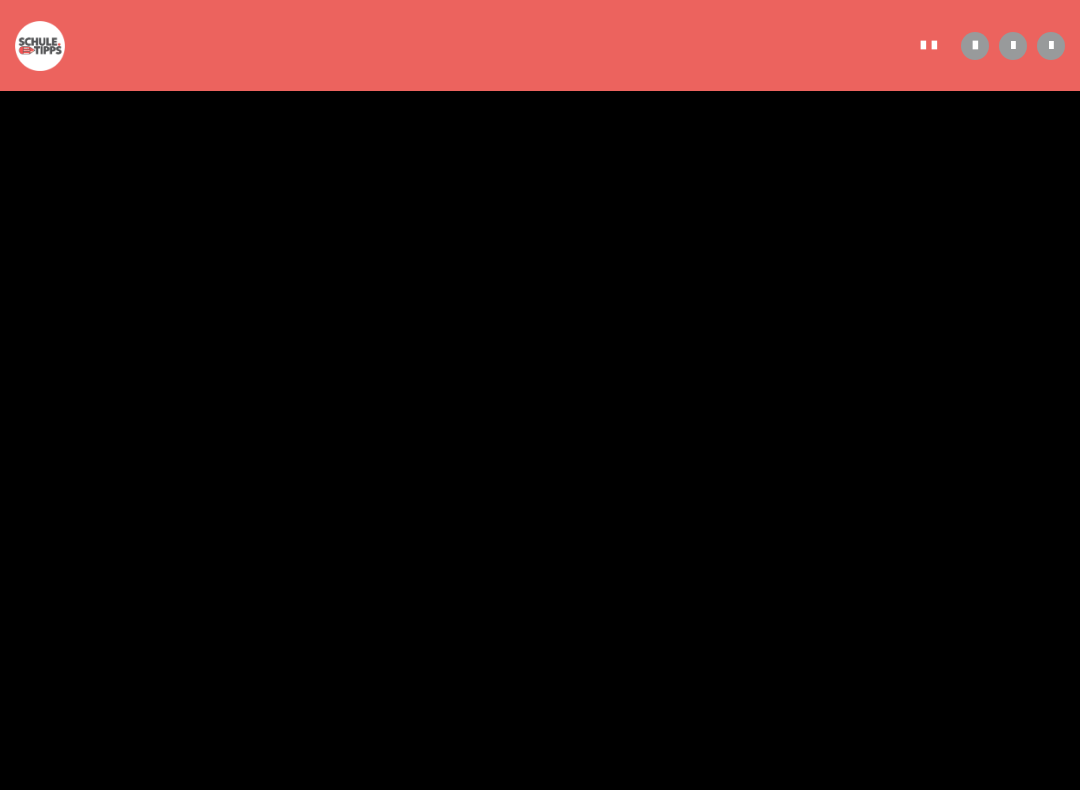 click at bounding box center (540, 395) 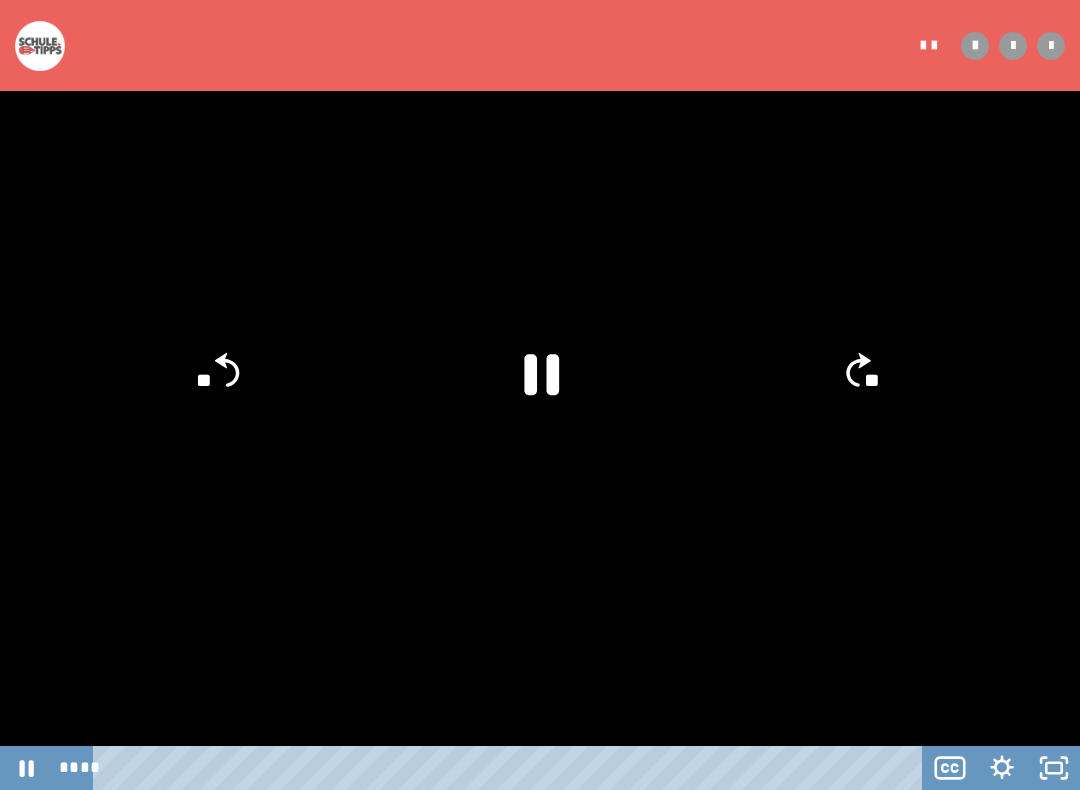 click at bounding box center (540, 395) 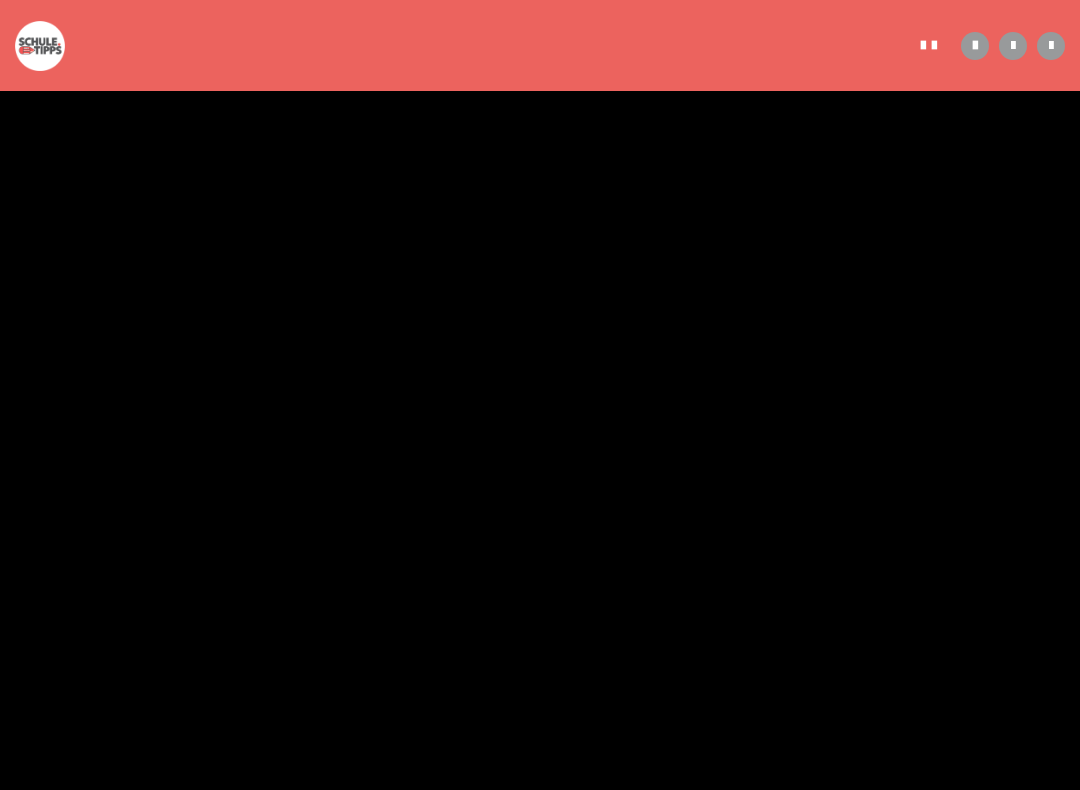 click at bounding box center [540, 395] 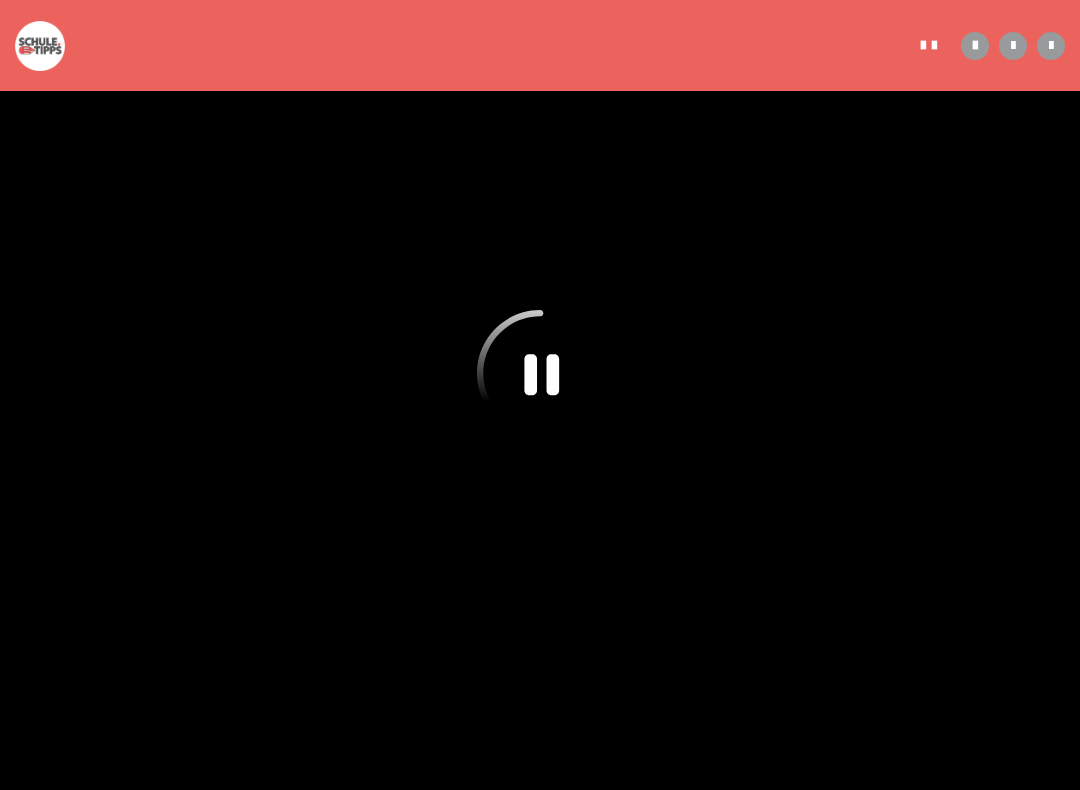 click at bounding box center [540, 395] 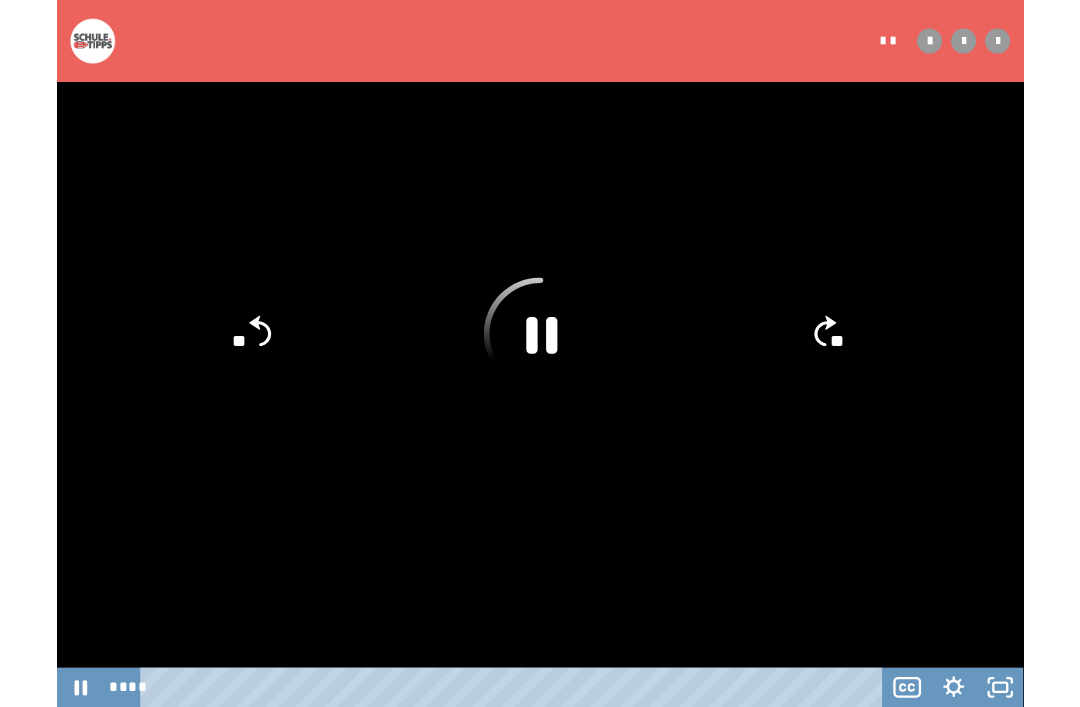 scroll, scrollTop: 430, scrollLeft: 0, axis: vertical 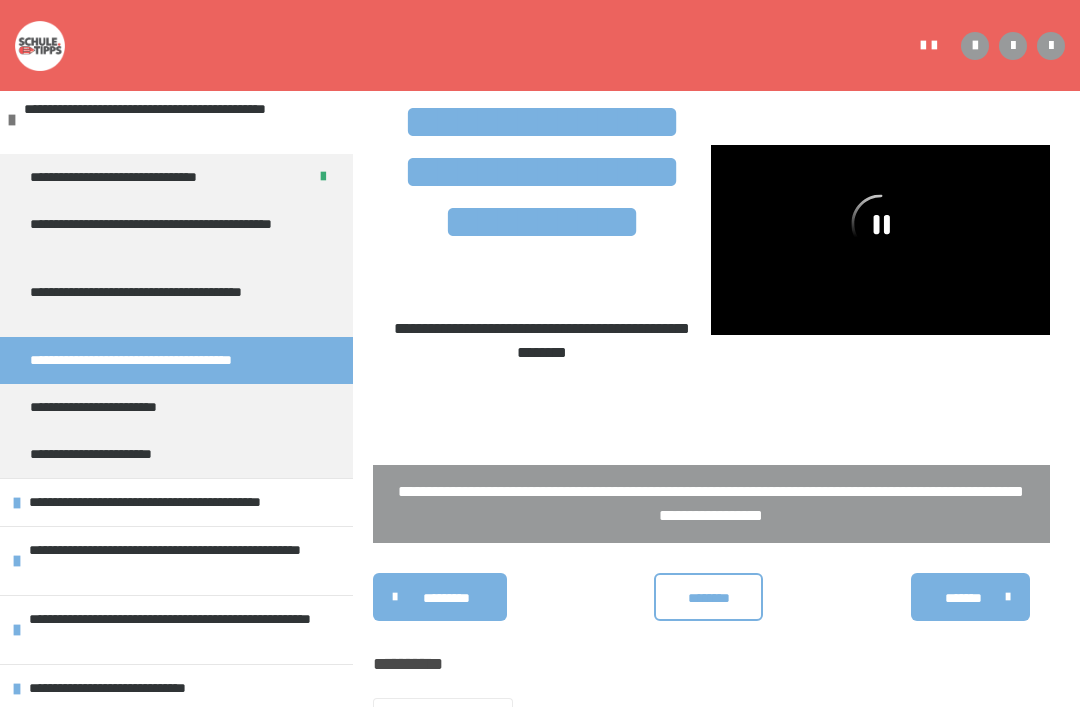 click on "**********" at bounding box center (152, 688) 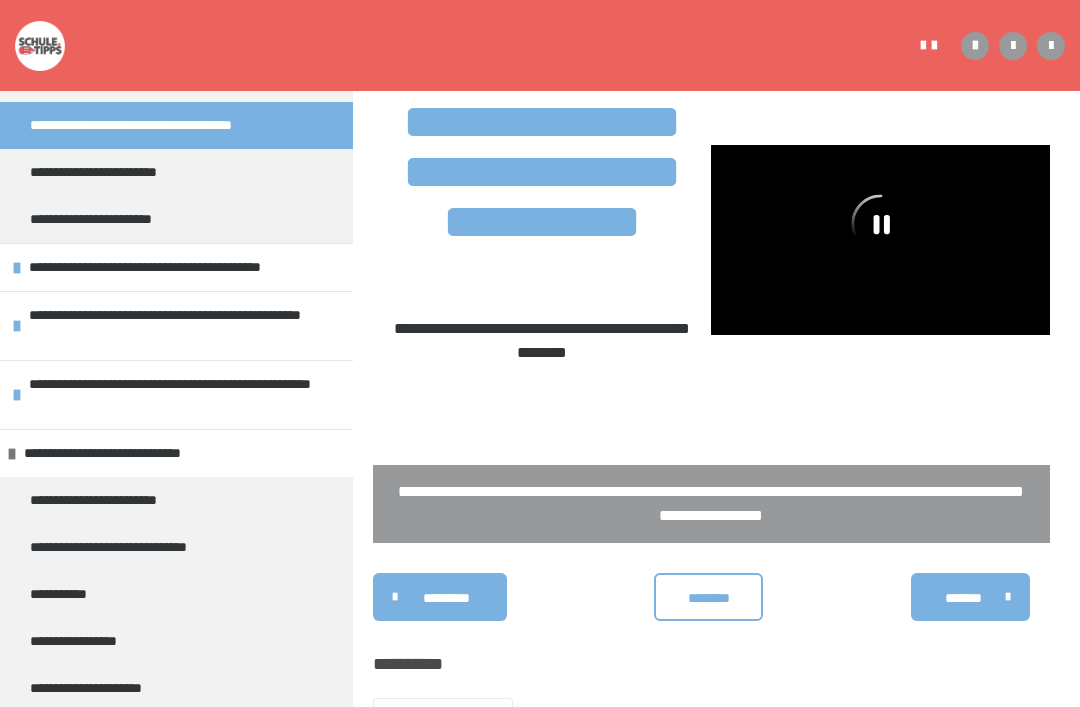 scroll, scrollTop: 398, scrollLeft: 0, axis: vertical 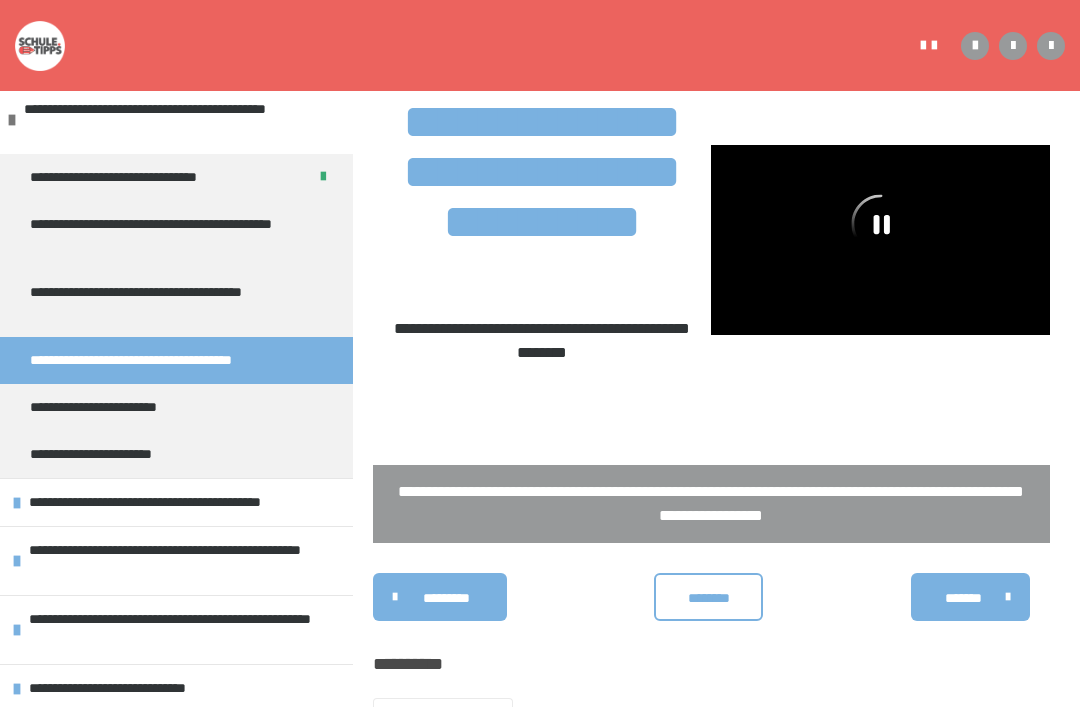 click on "**********" at bounding box center (186, 630) 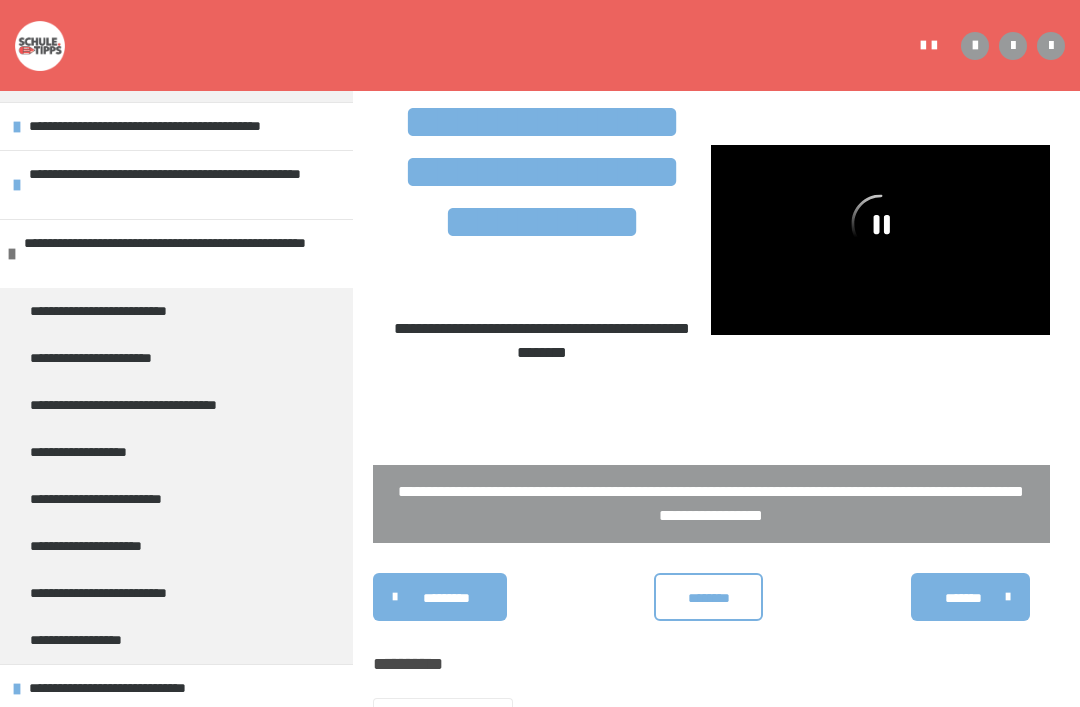 scroll, scrollTop: 539, scrollLeft: 0, axis: vertical 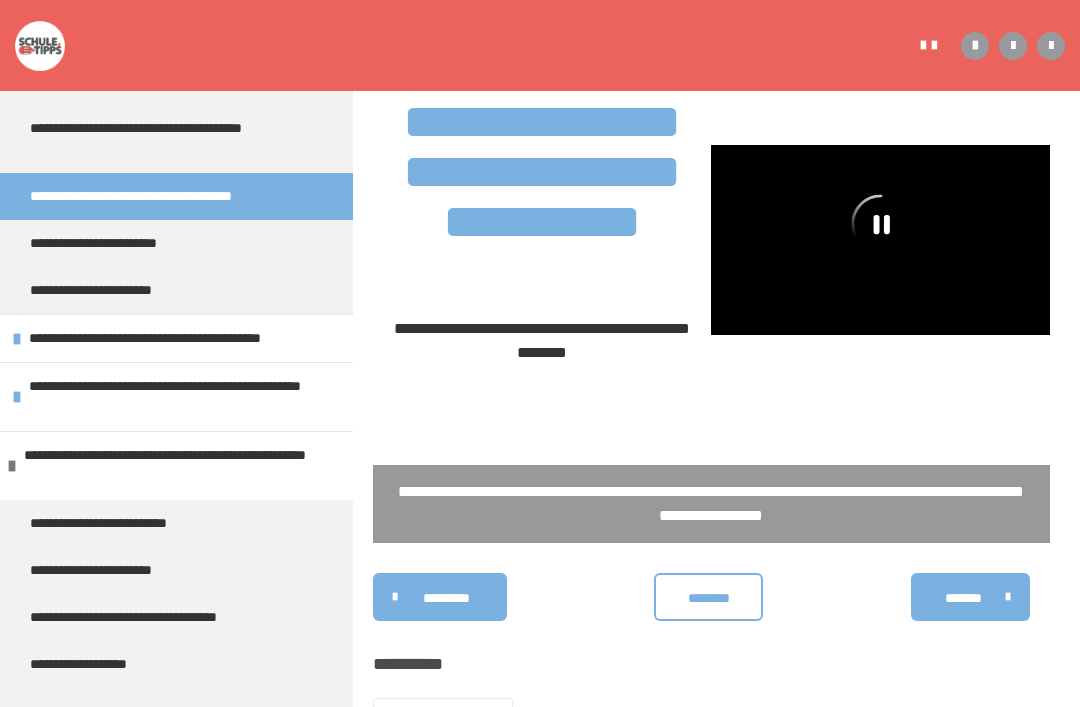 click on "**********" at bounding box center [181, 466] 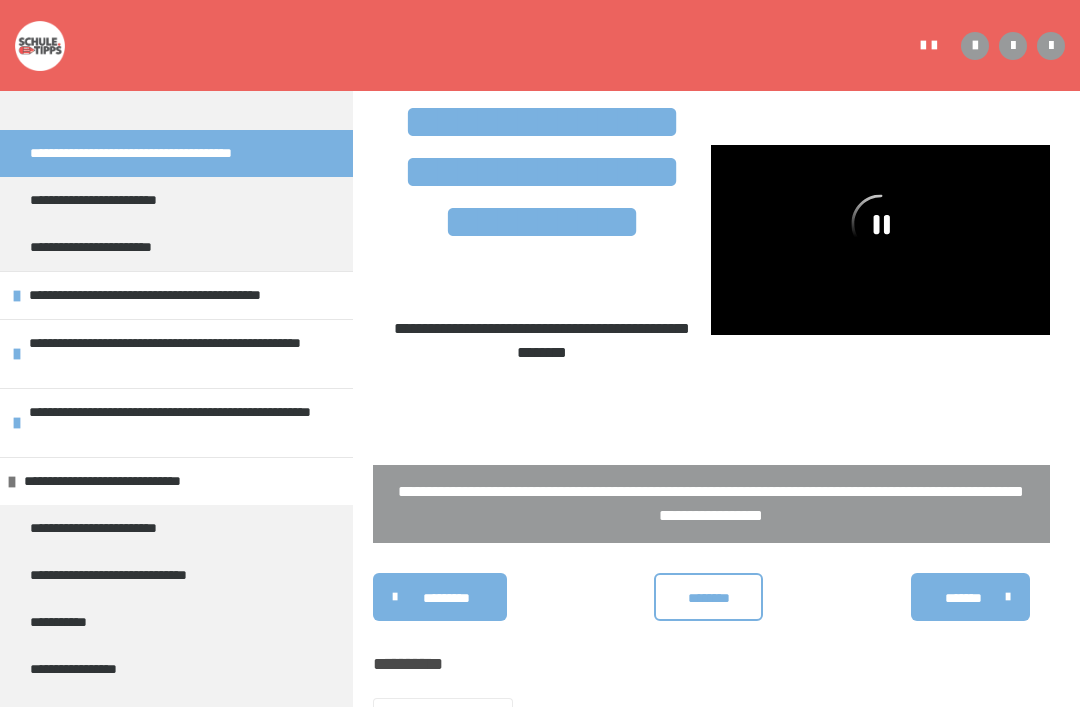 scroll, scrollTop: 366, scrollLeft: 0, axis: vertical 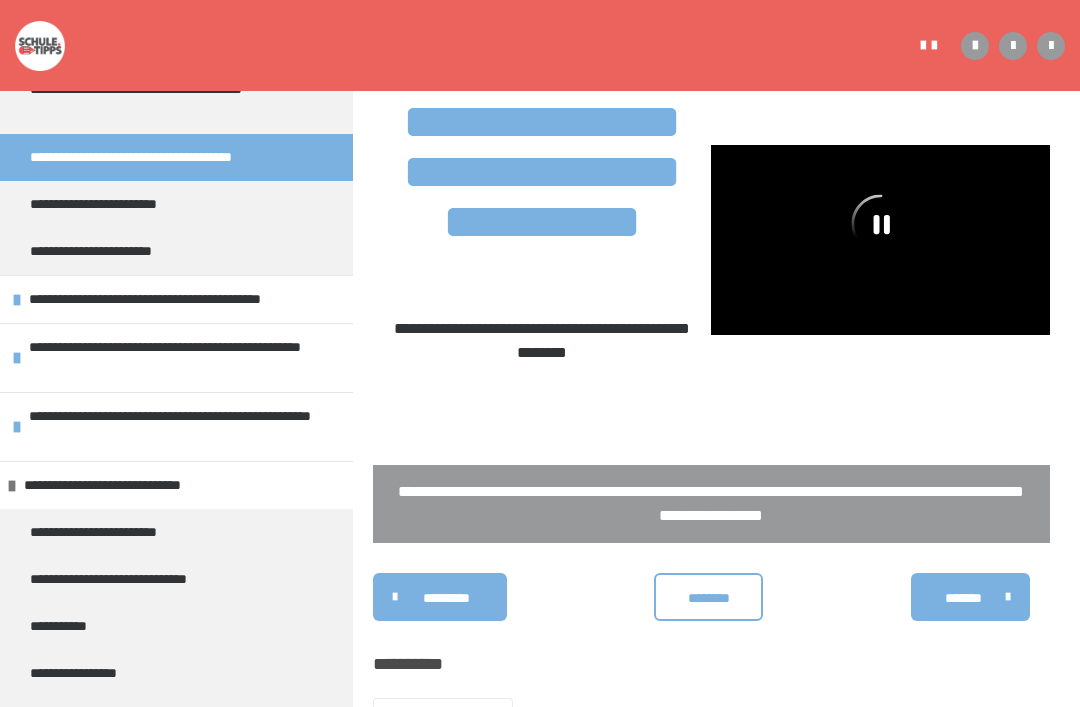 click on "**********" at bounding box center (186, 427) 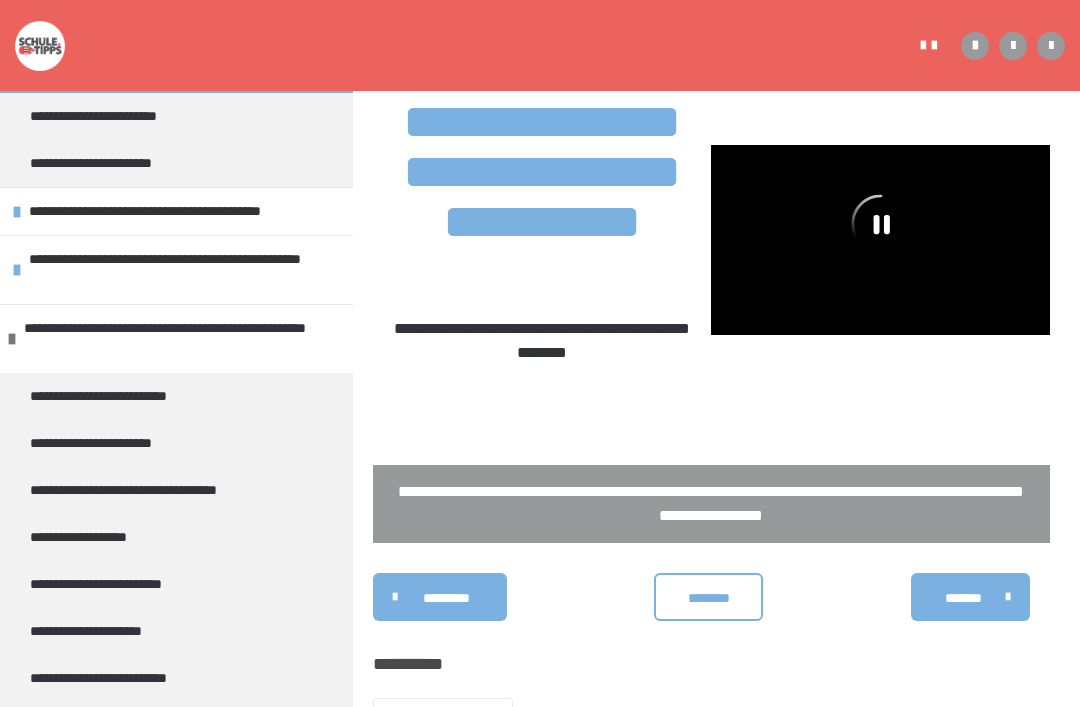 scroll, scrollTop: 396, scrollLeft: 0, axis: vertical 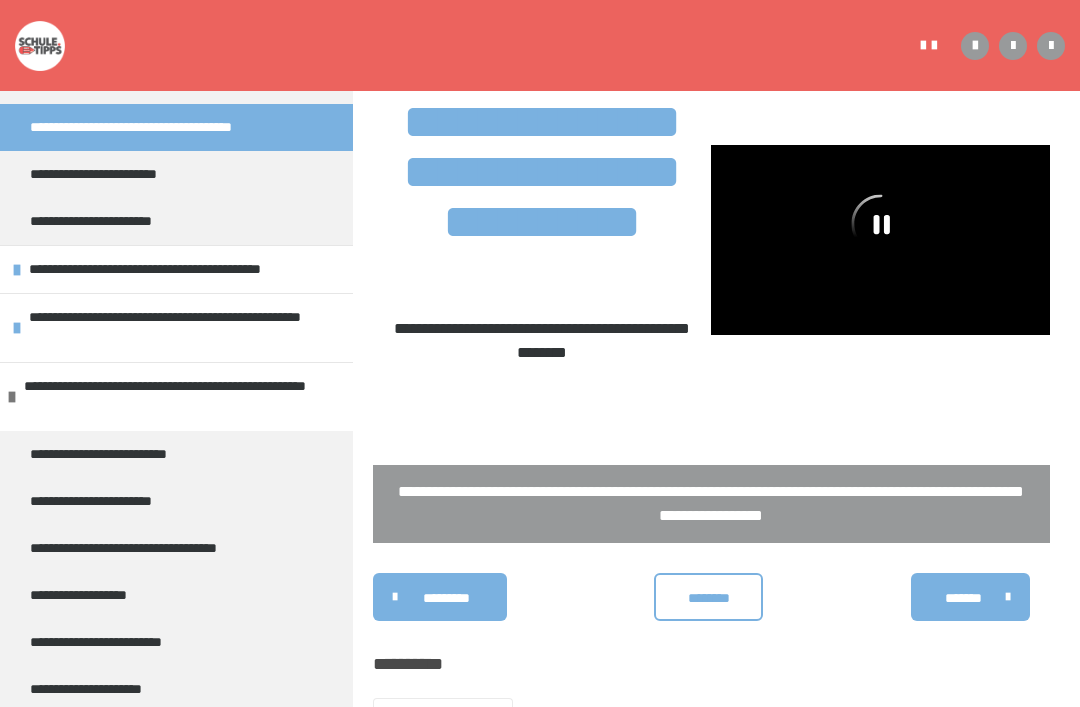 click on "**********" at bounding box center (186, 328) 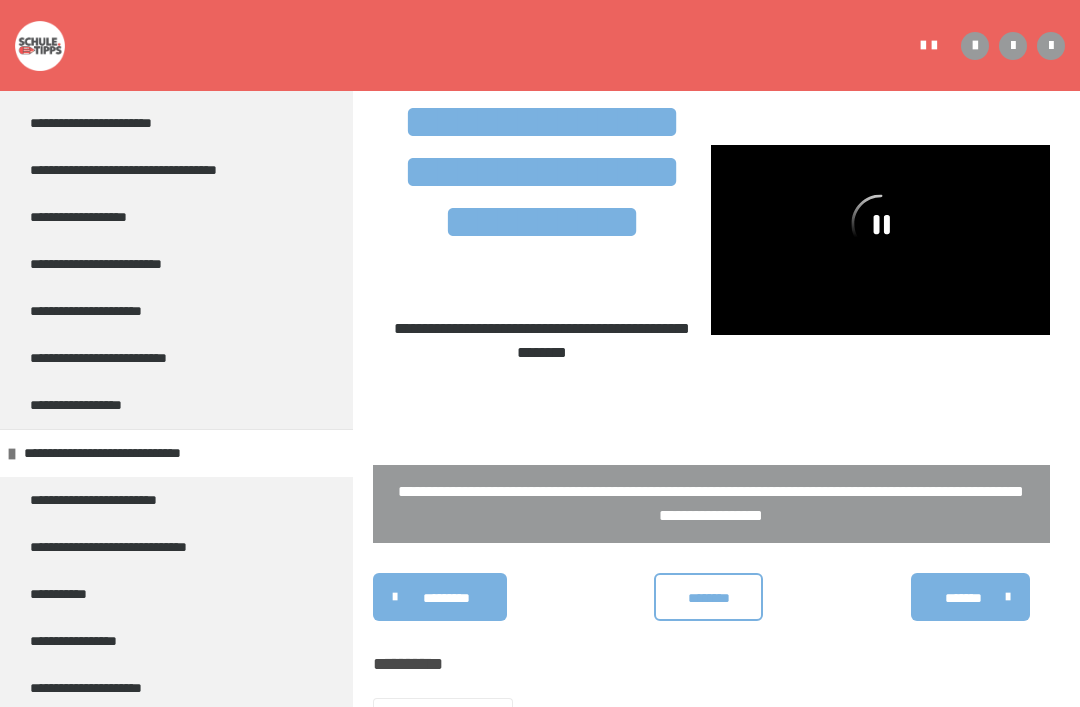 scroll, scrollTop: 1150, scrollLeft: 0, axis: vertical 